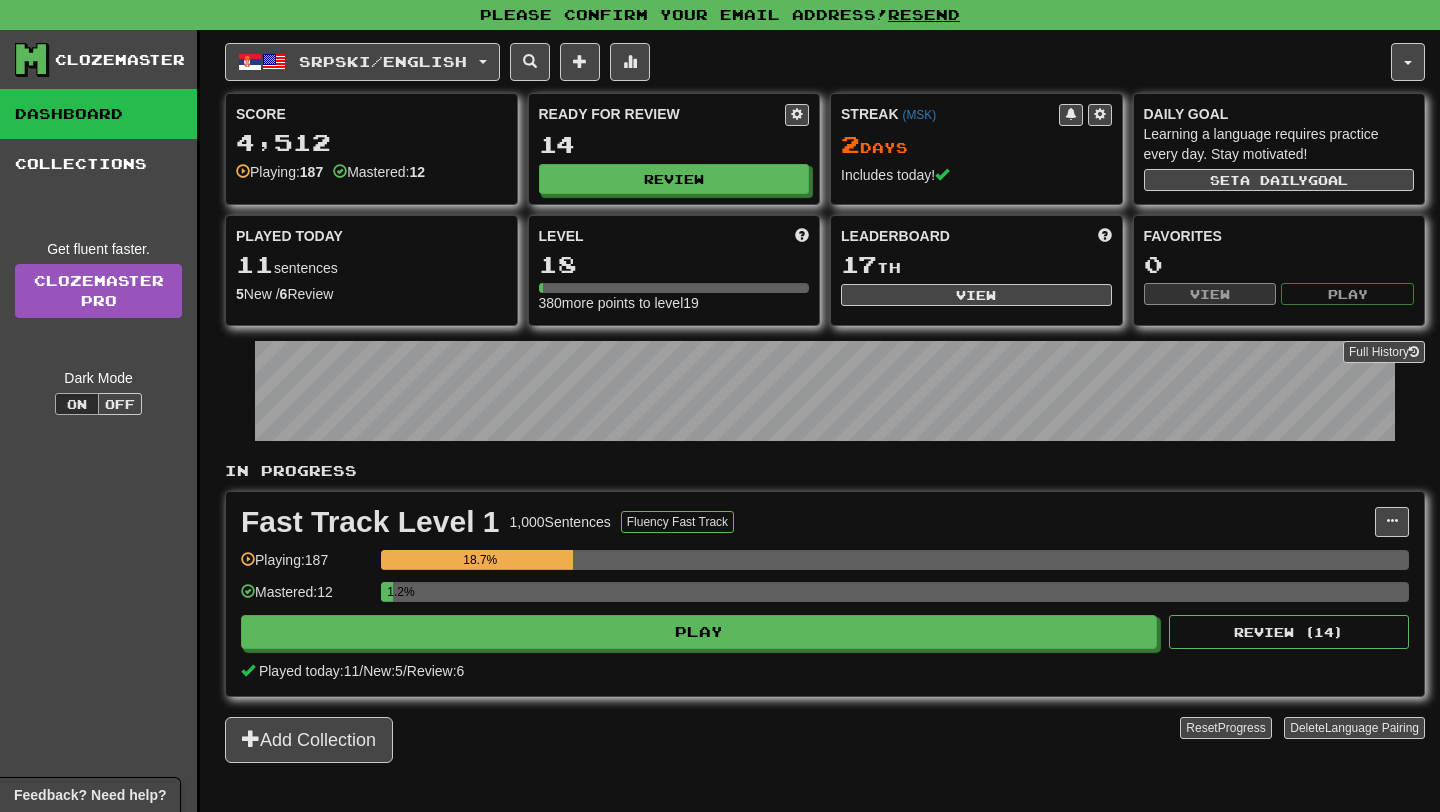scroll, scrollTop: 0, scrollLeft: 0, axis: both 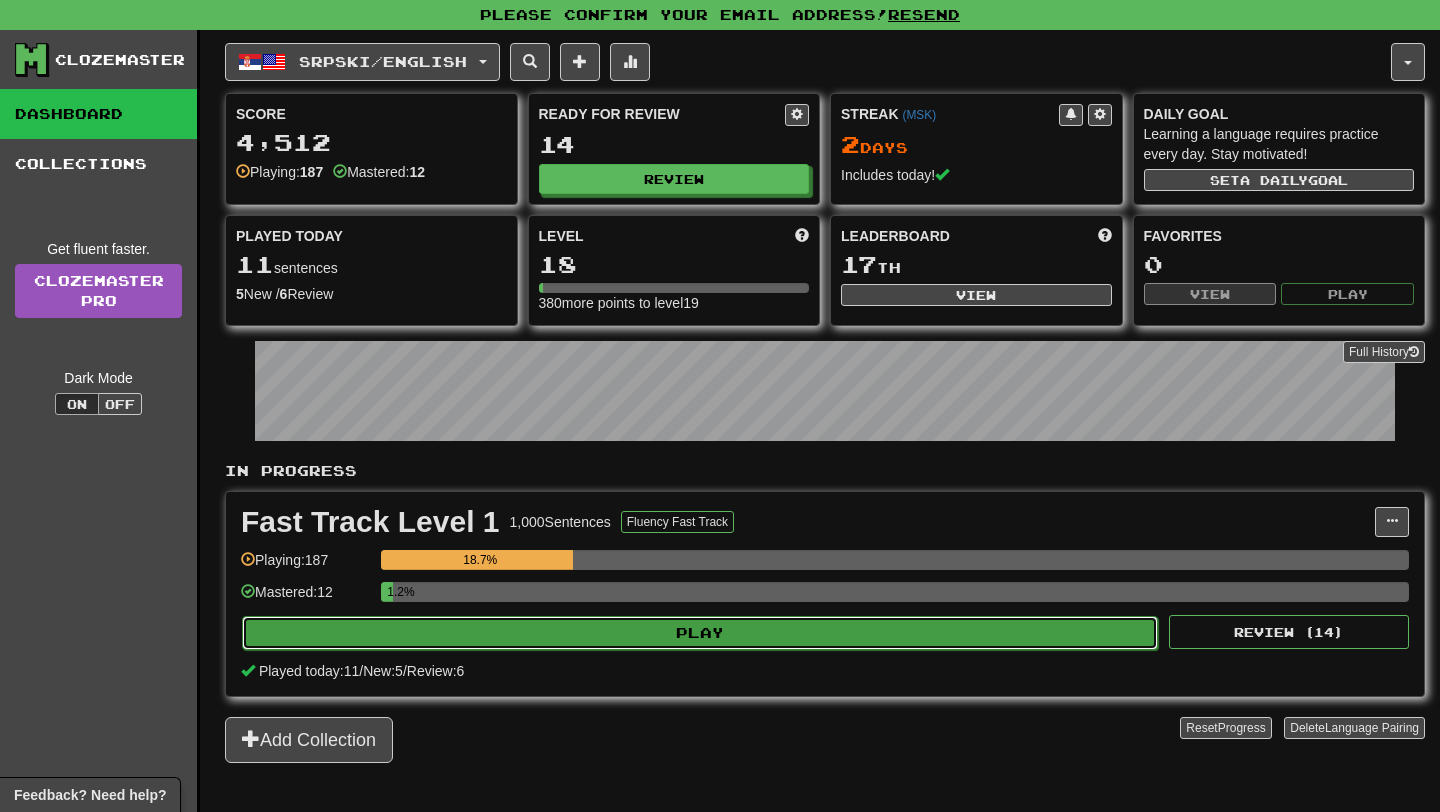 click on "Play" at bounding box center [700, 633] 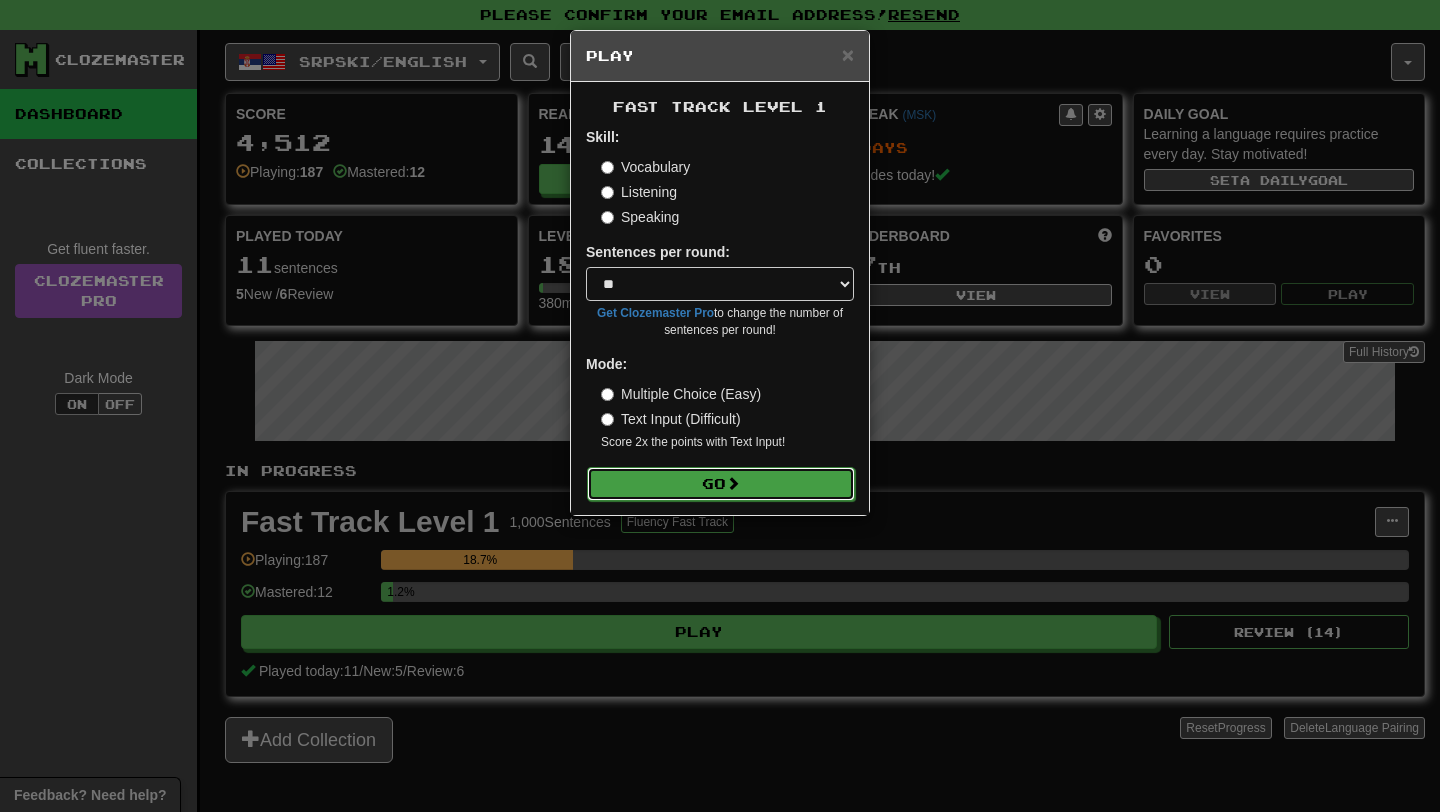 click on "Go" at bounding box center (721, 484) 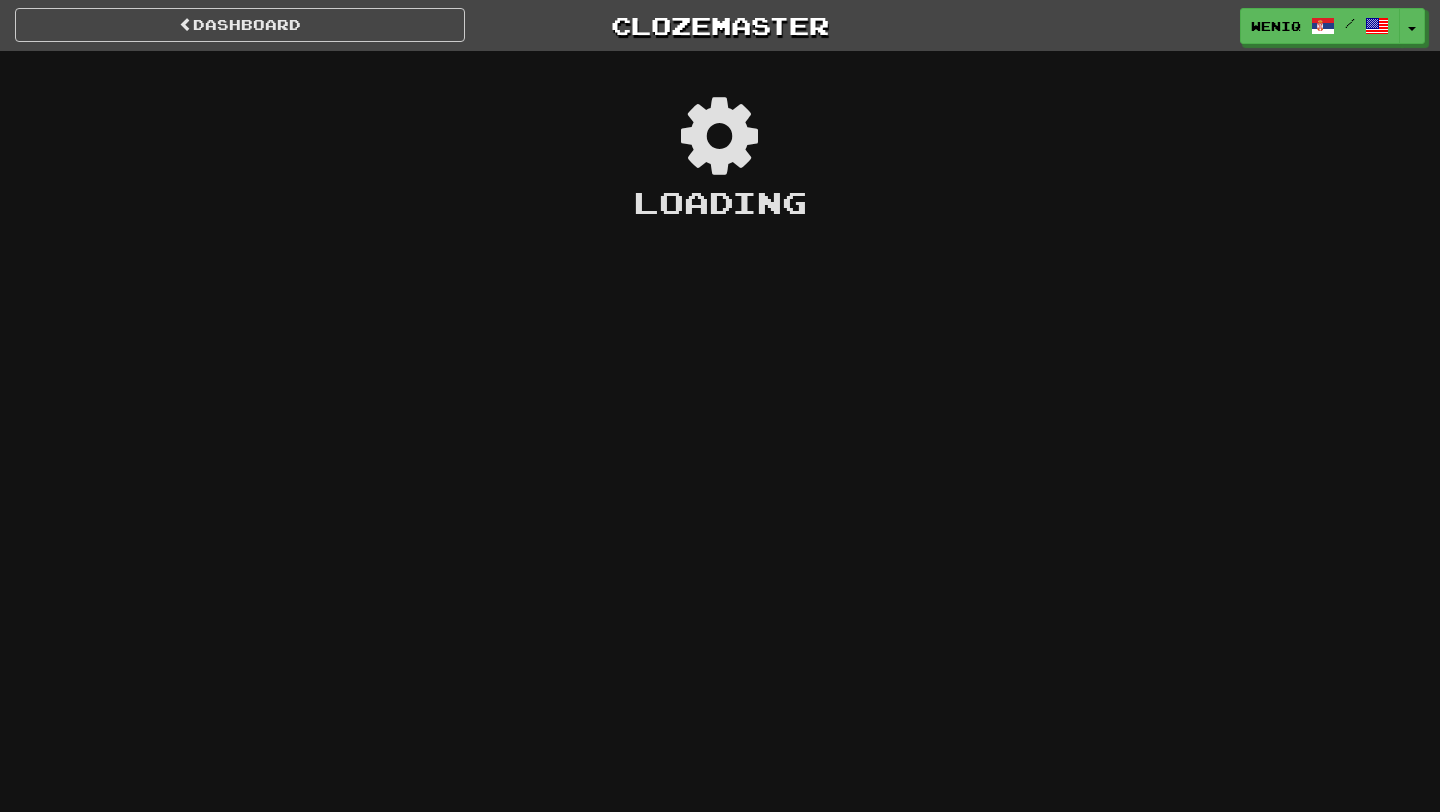 scroll, scrollTop: 0, scrollLeft: 0, axis: both 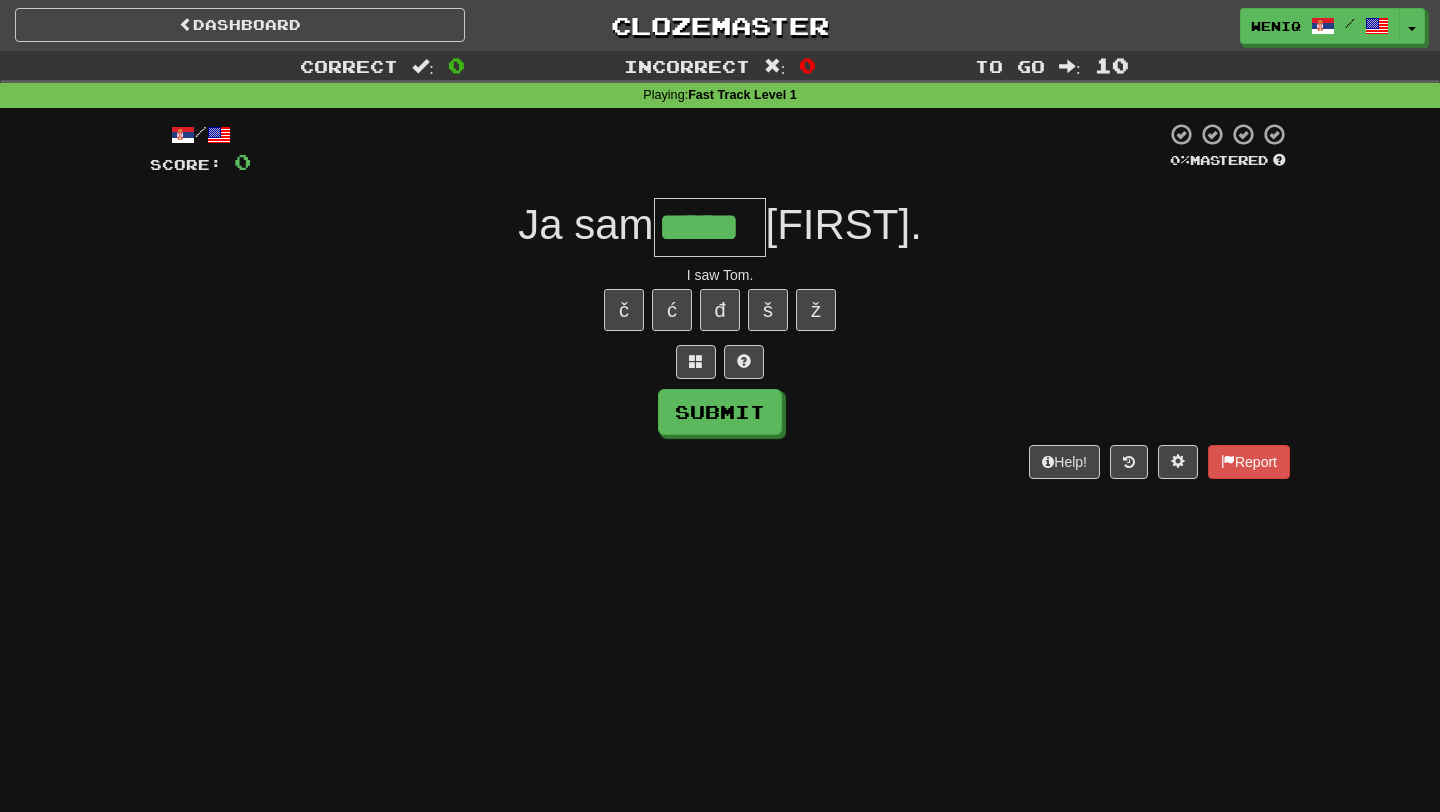 type on "*****" 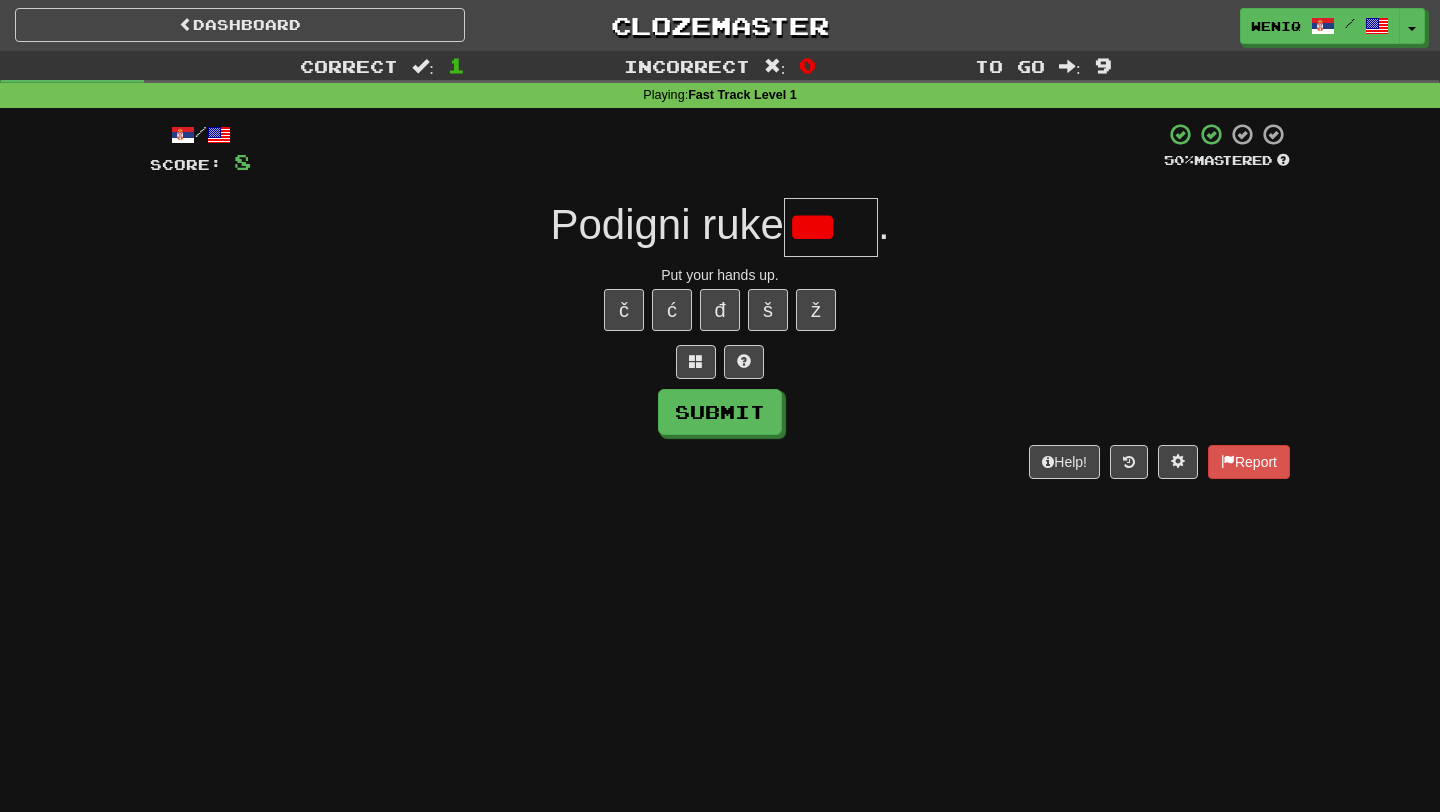 scroll, scrollTop: 0, scrollLeft: 0, axis: both 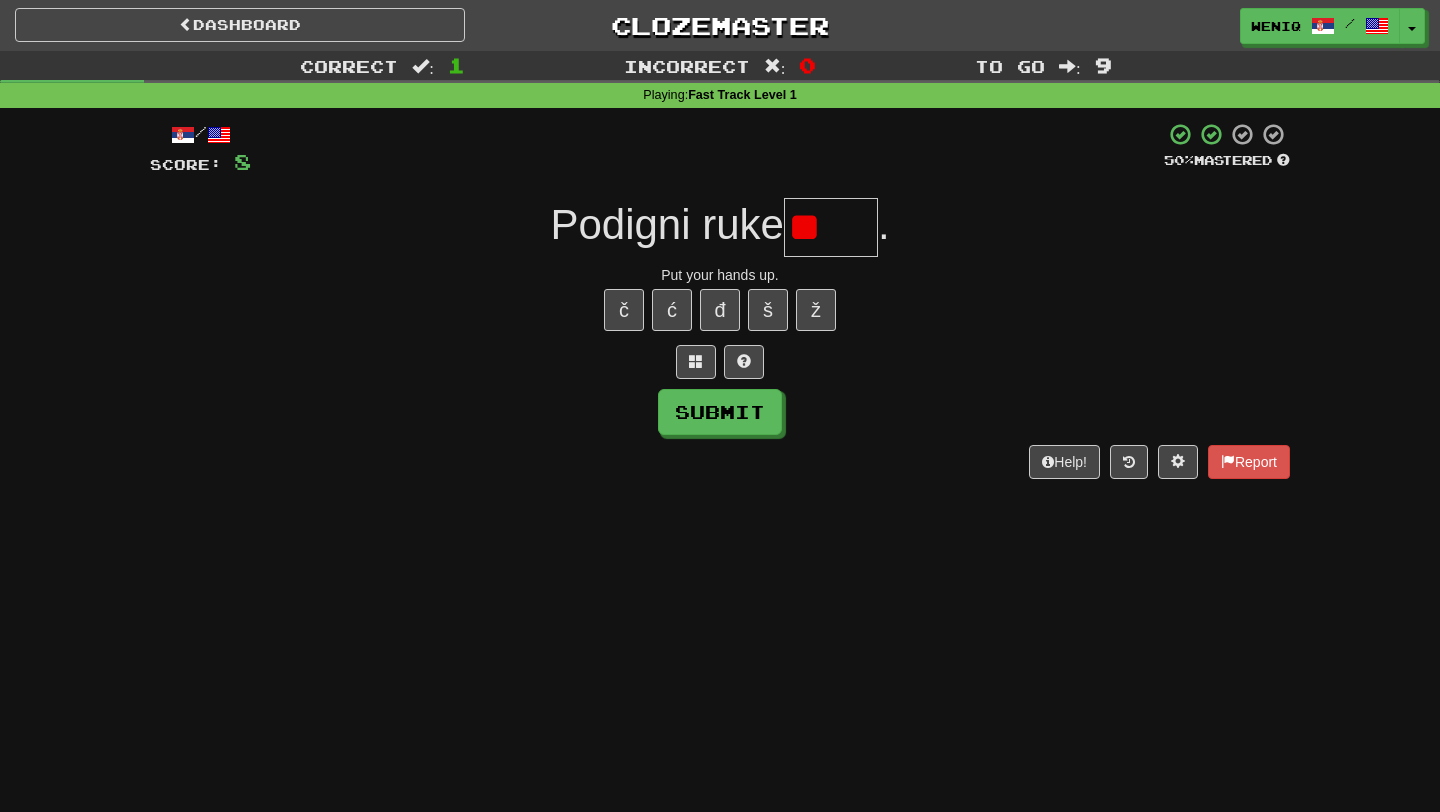 type on "*" 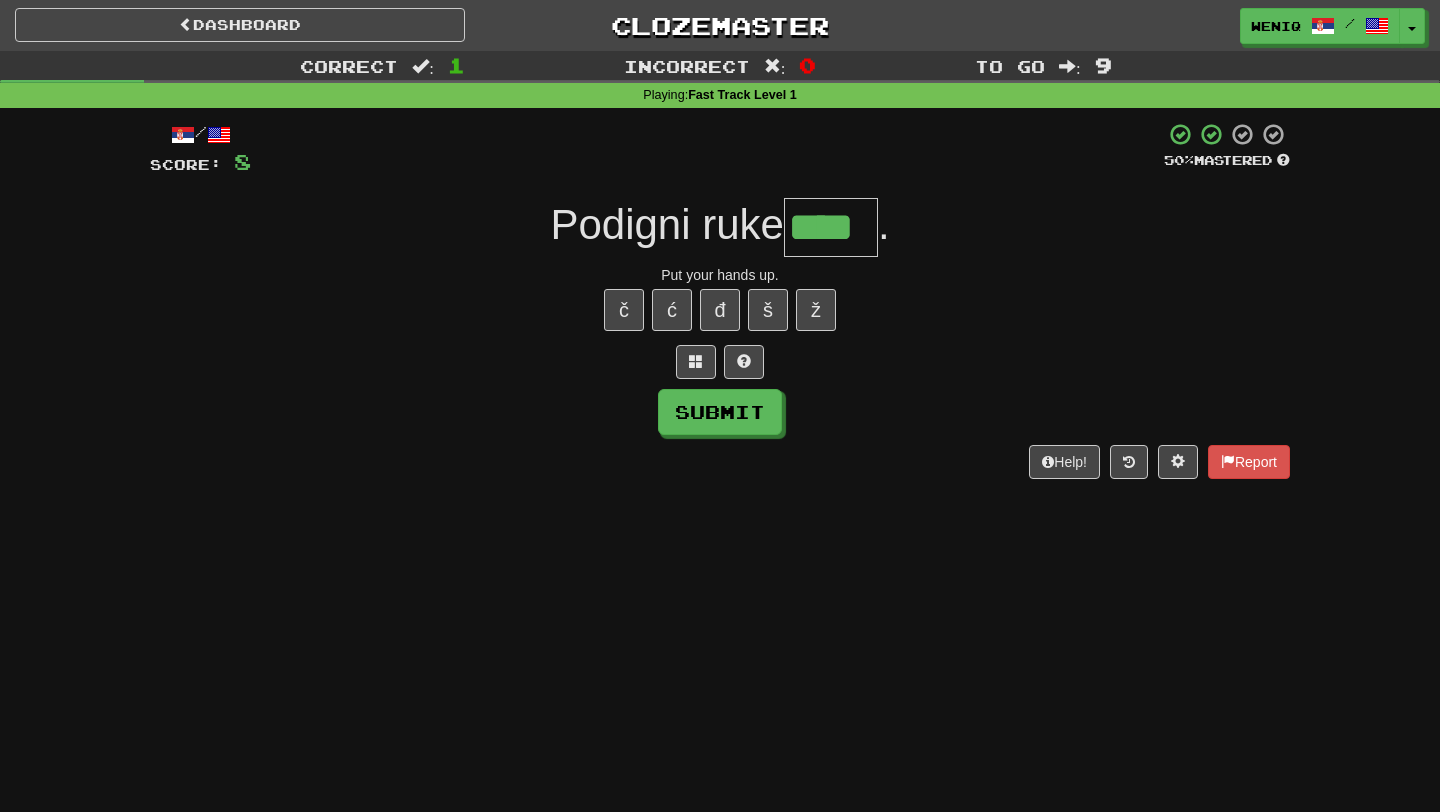 type on "****" 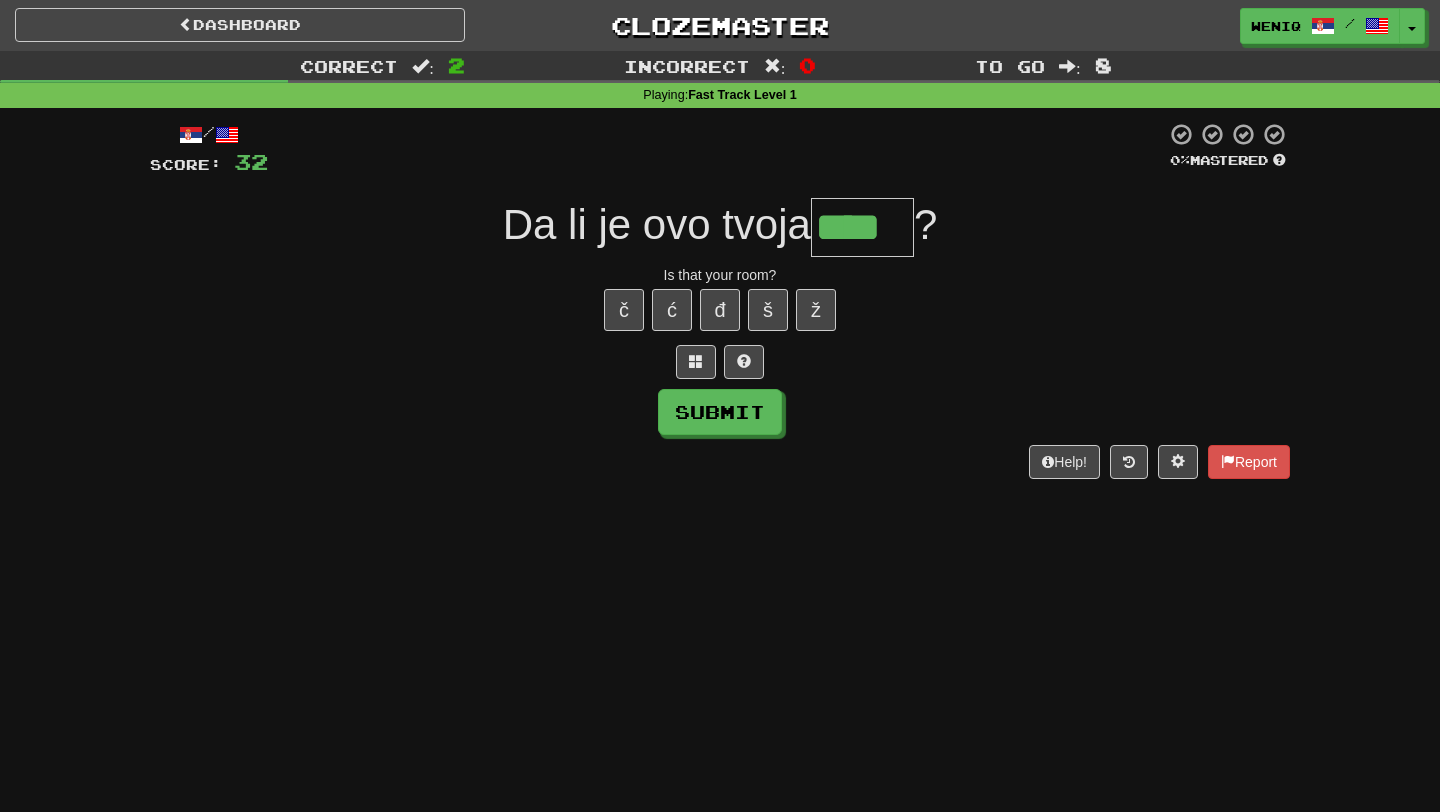 type on "****" 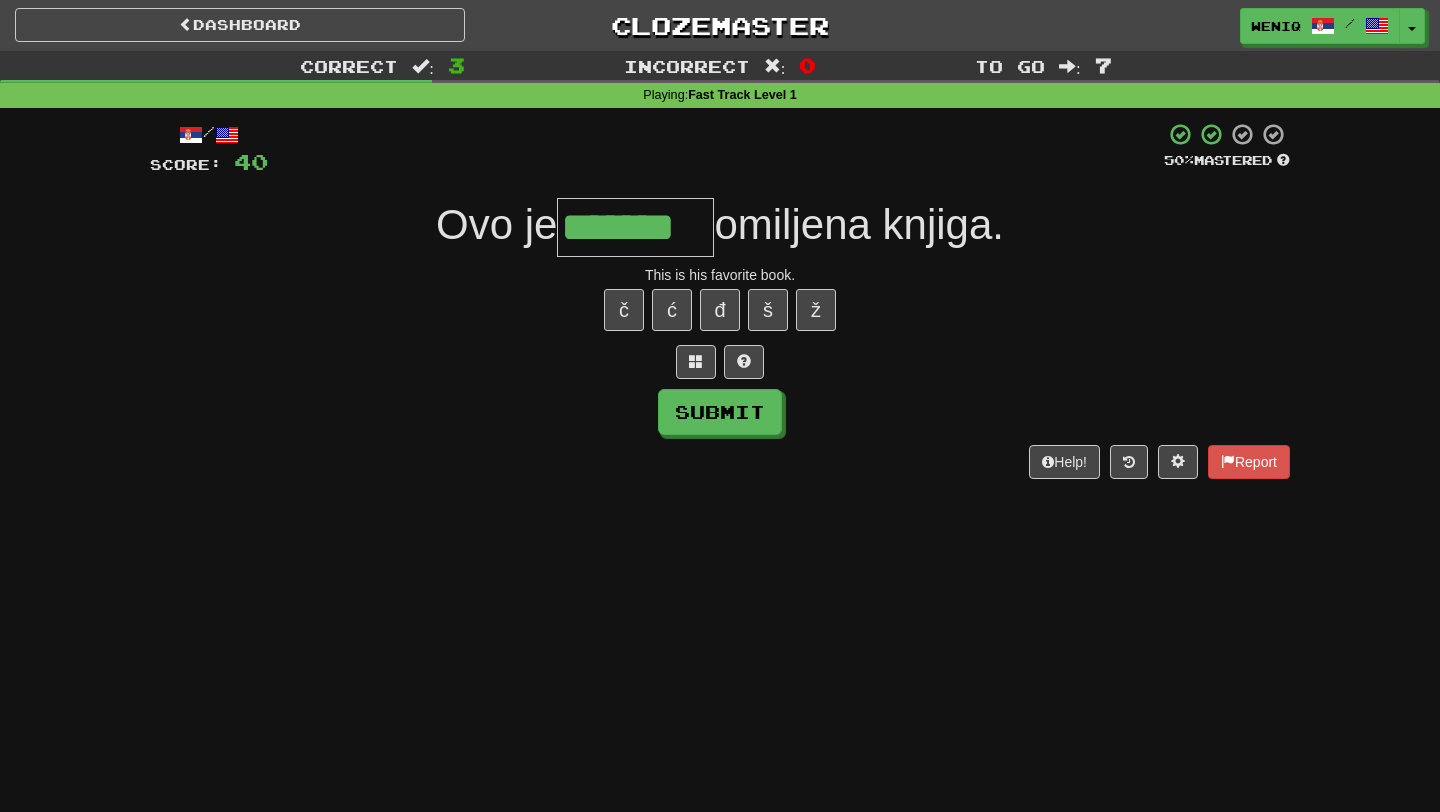 type on "*******" 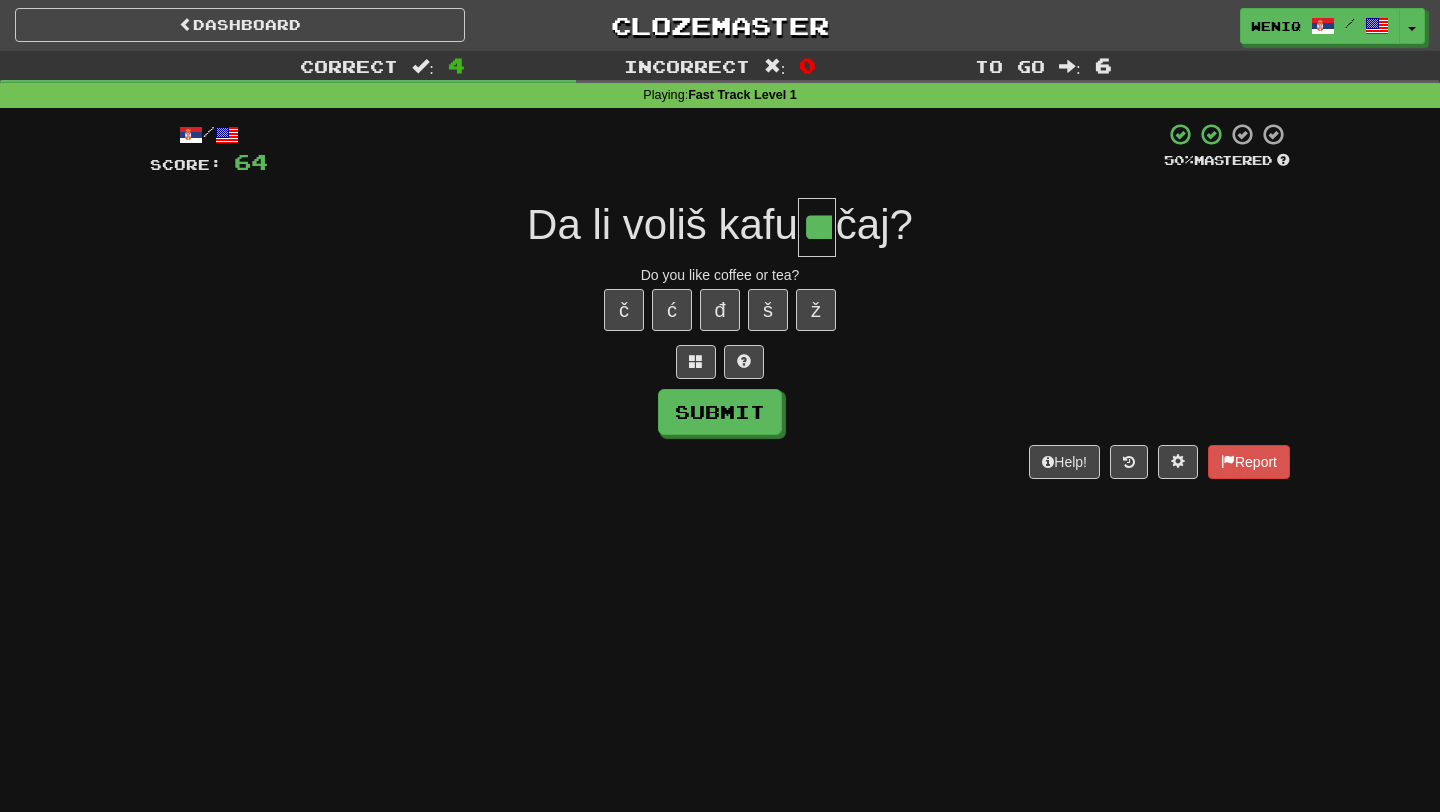 type on "***" 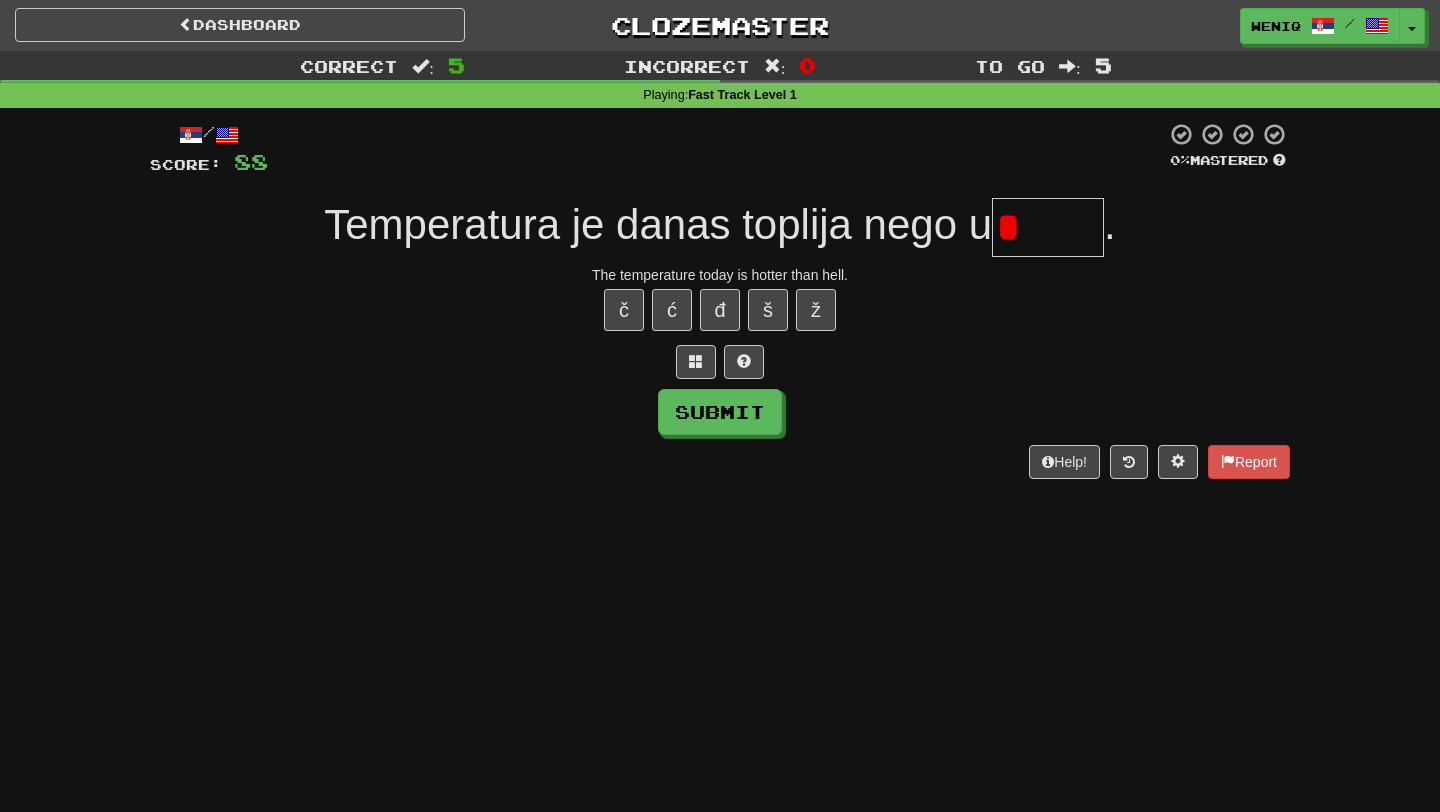 type on "*" 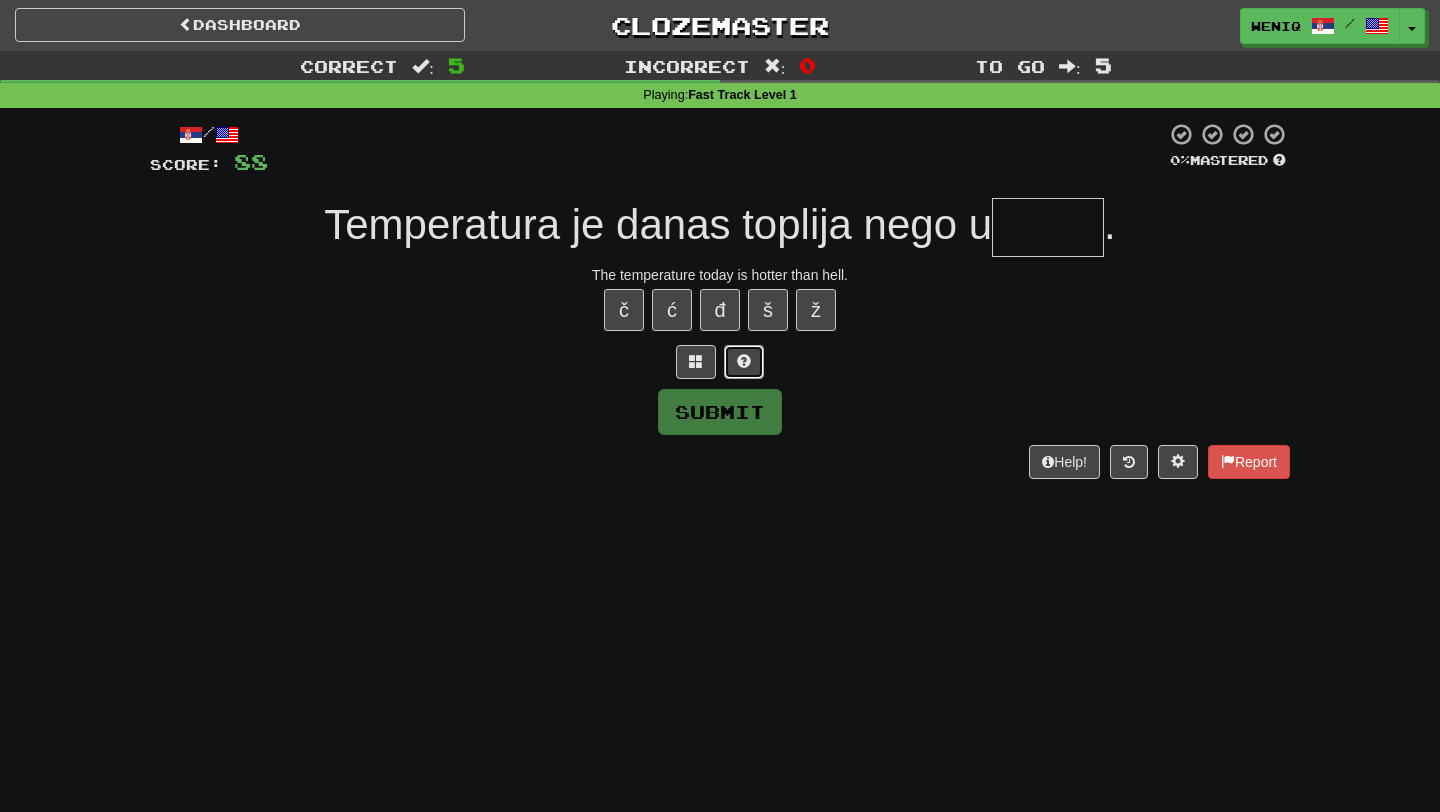 click at bounding box center (744, 362) 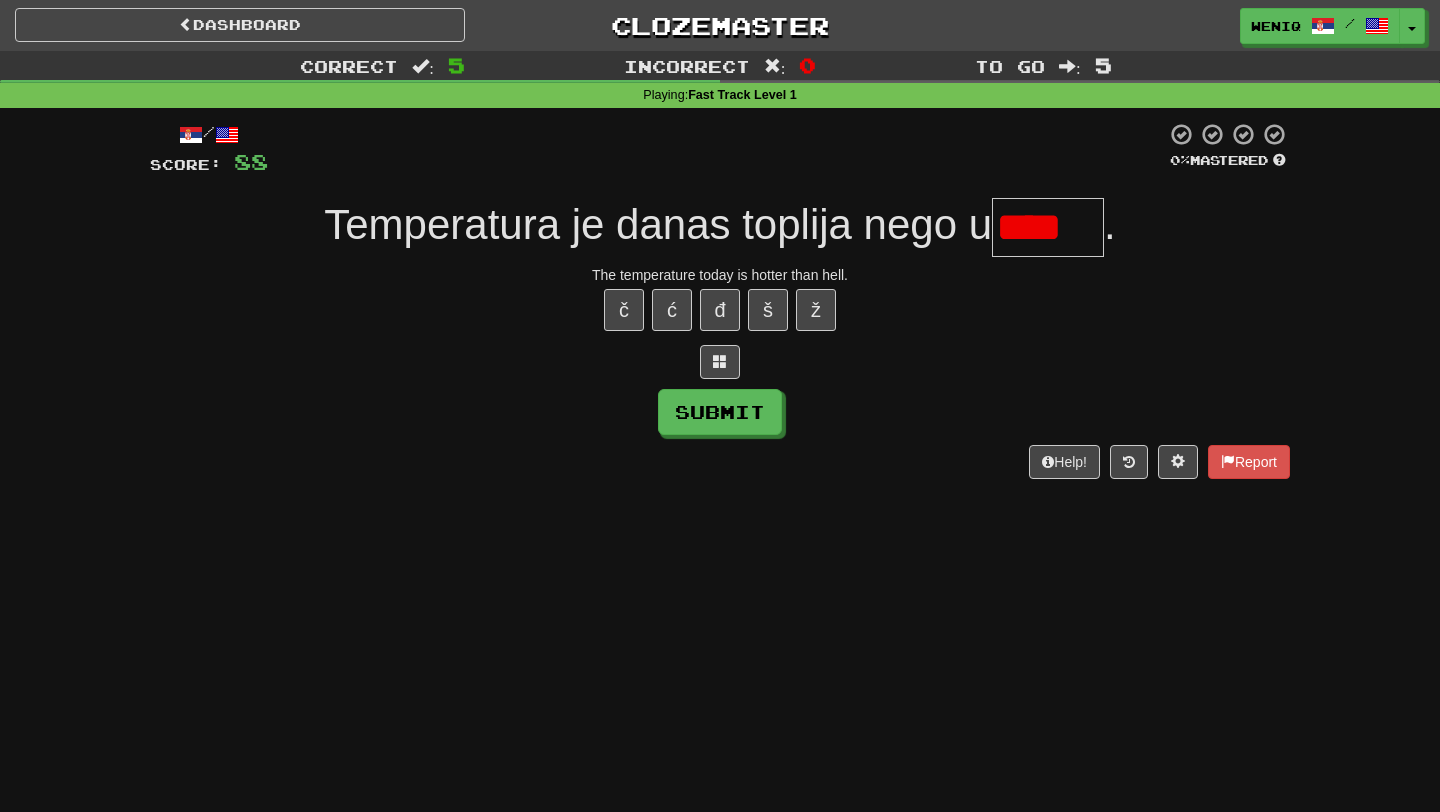 scroll, scrollTop: 0, scrollLeft: 0, axis: both 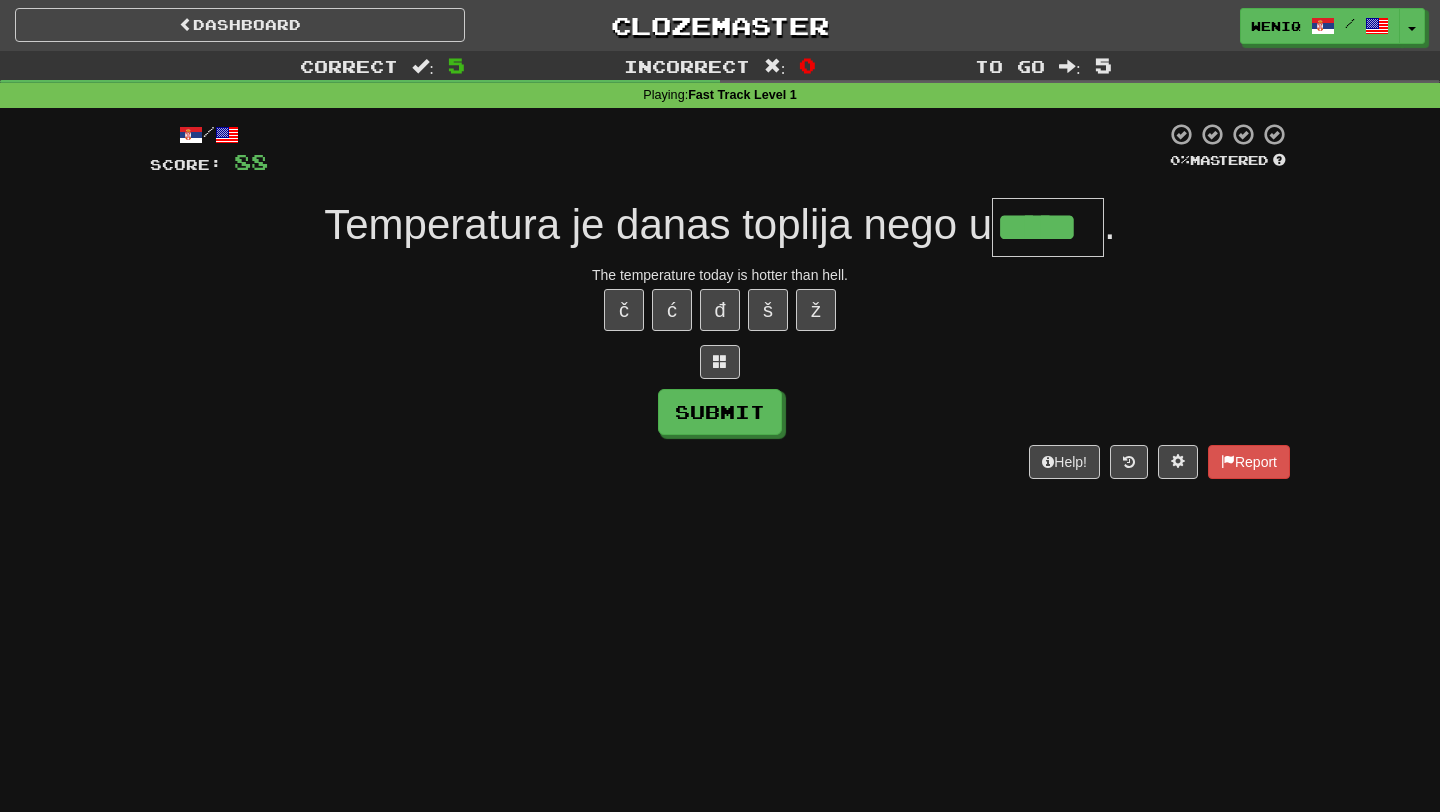 type on "*****" 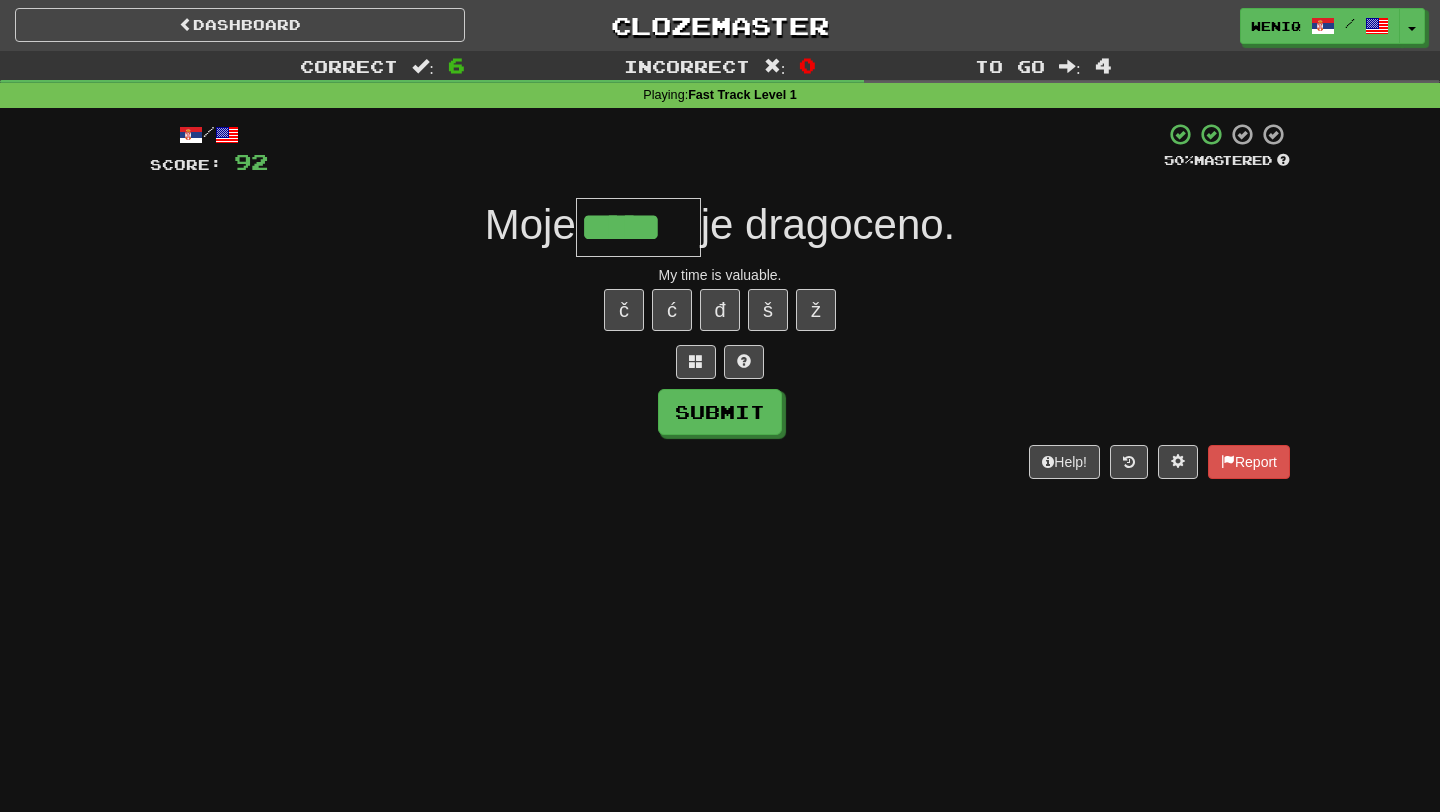 type on "*****" 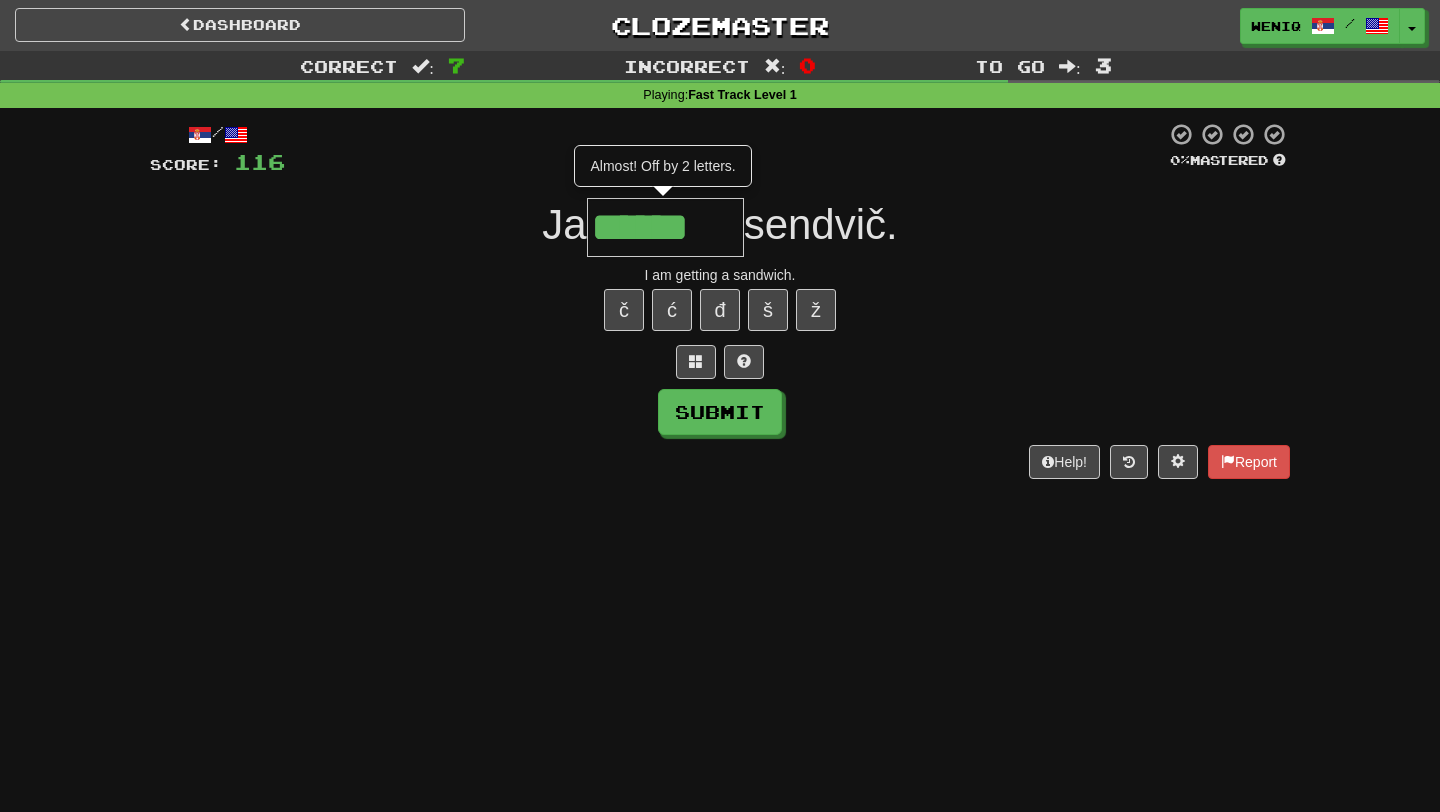 scroll, scrollTop: 0, scrollLeft: 0, axis: both 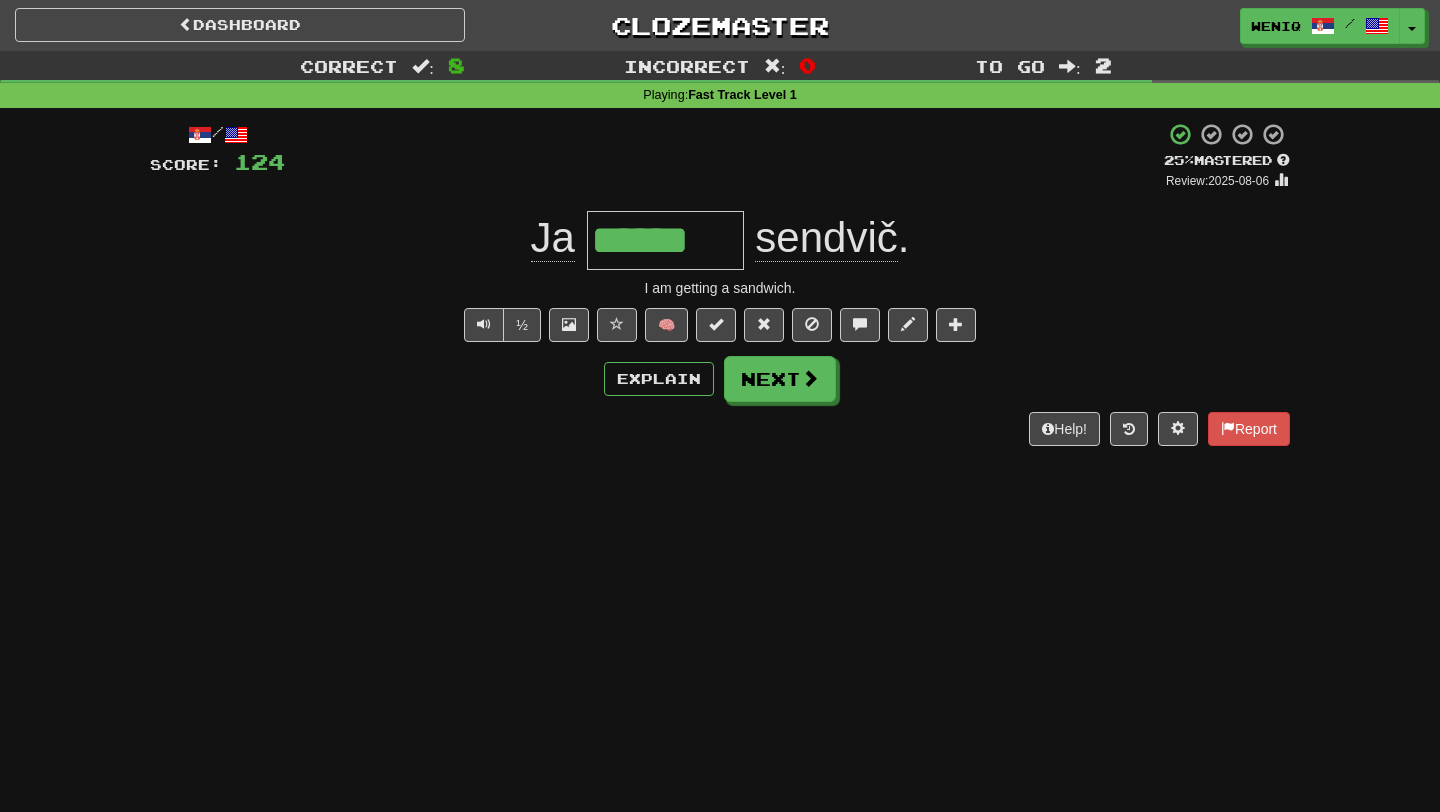 click on "Help!  Report" at bounding box center (720, 429) 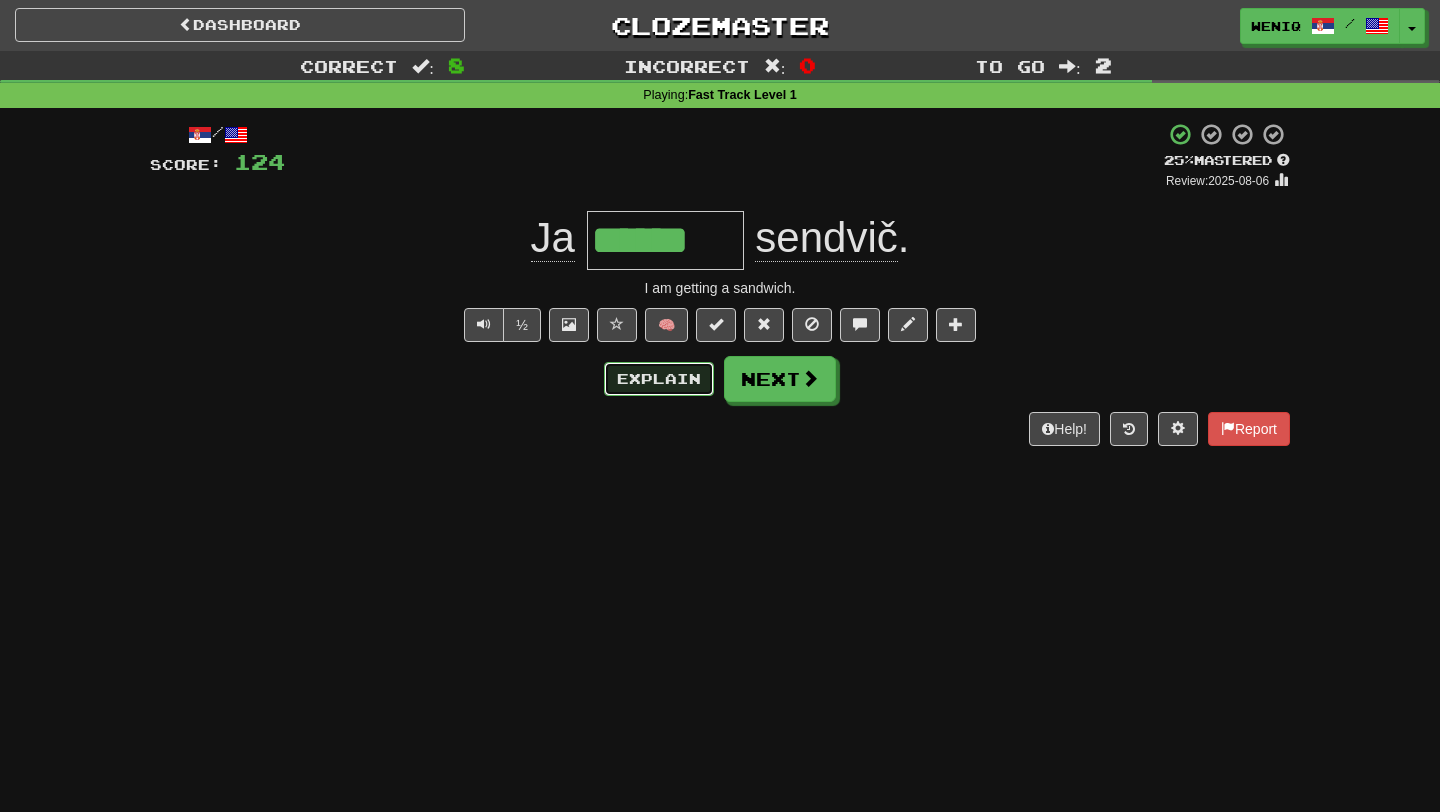 click on "Explain" at bounding box center [659, 379] 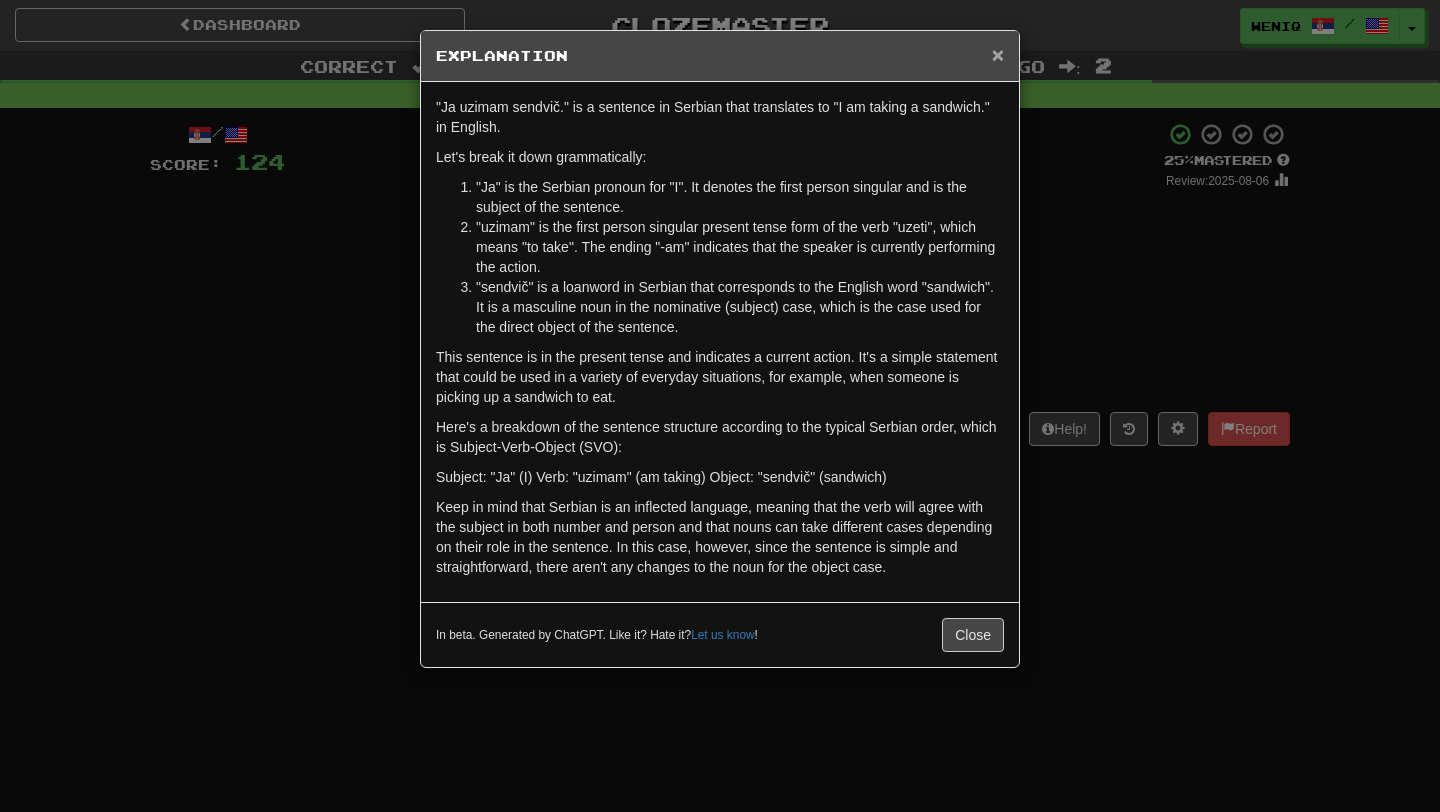 click on "×" at bounding box center [998, 54] 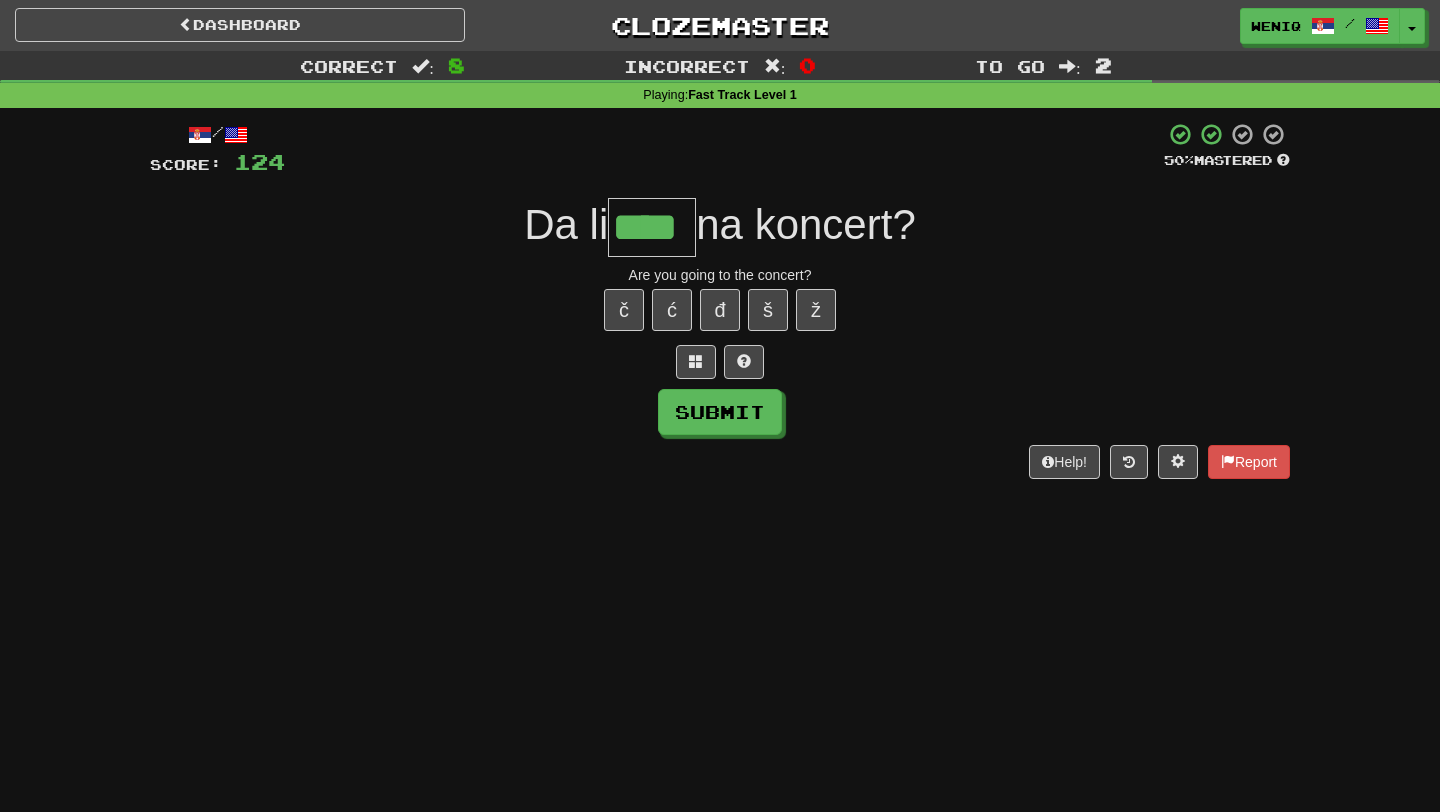 type on "****" 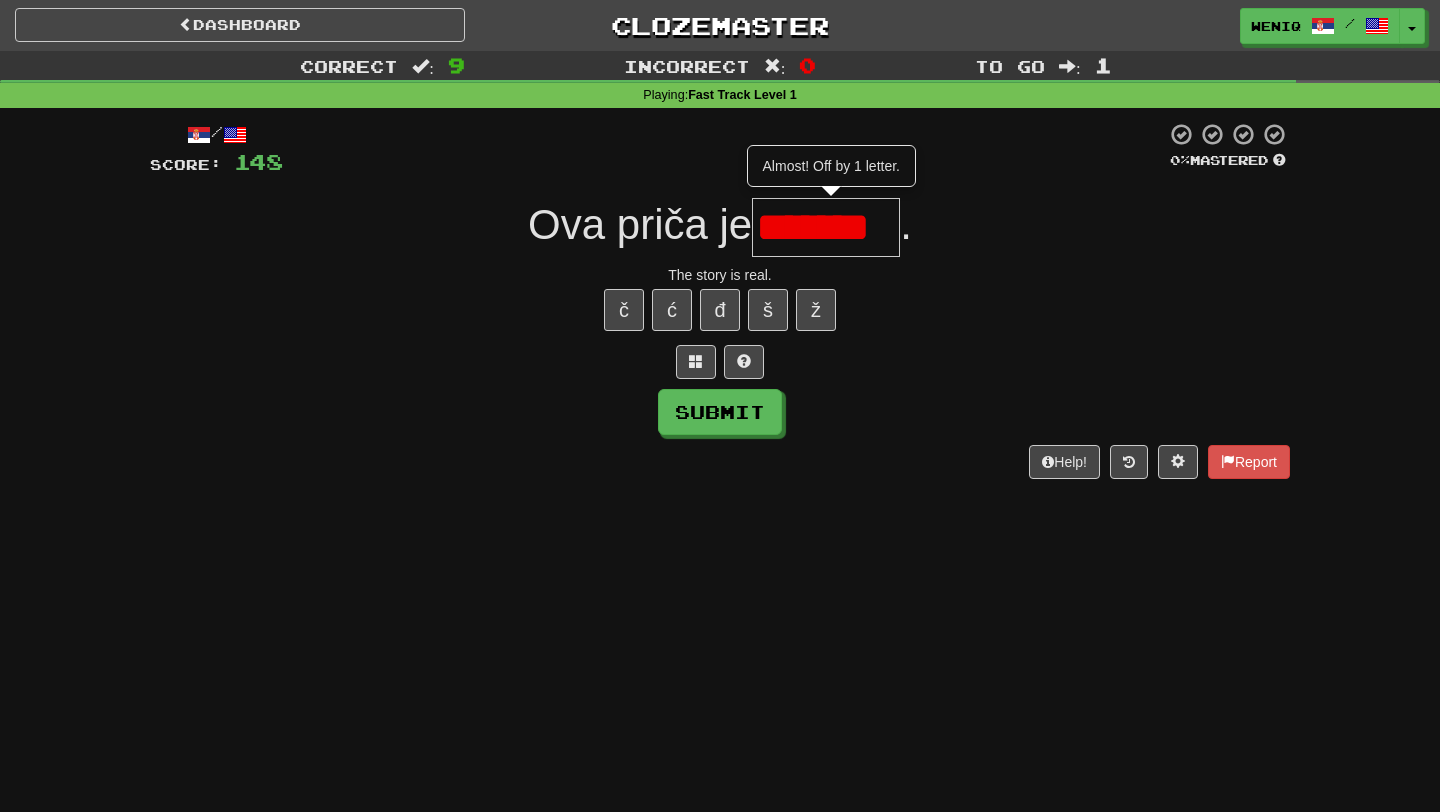 scroll, scrollTop: 0, scrollLeft: 0, axis: both 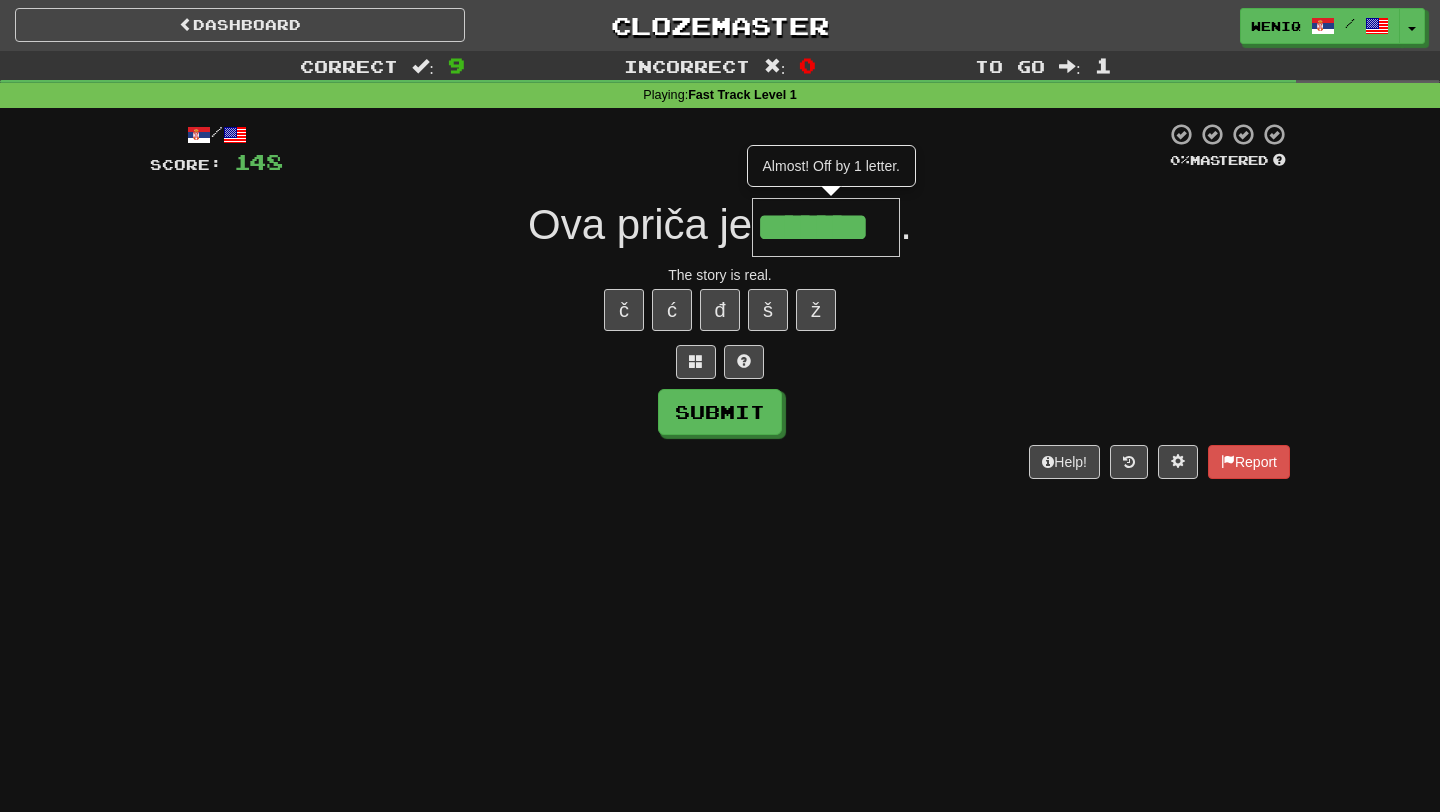 type on "*******" 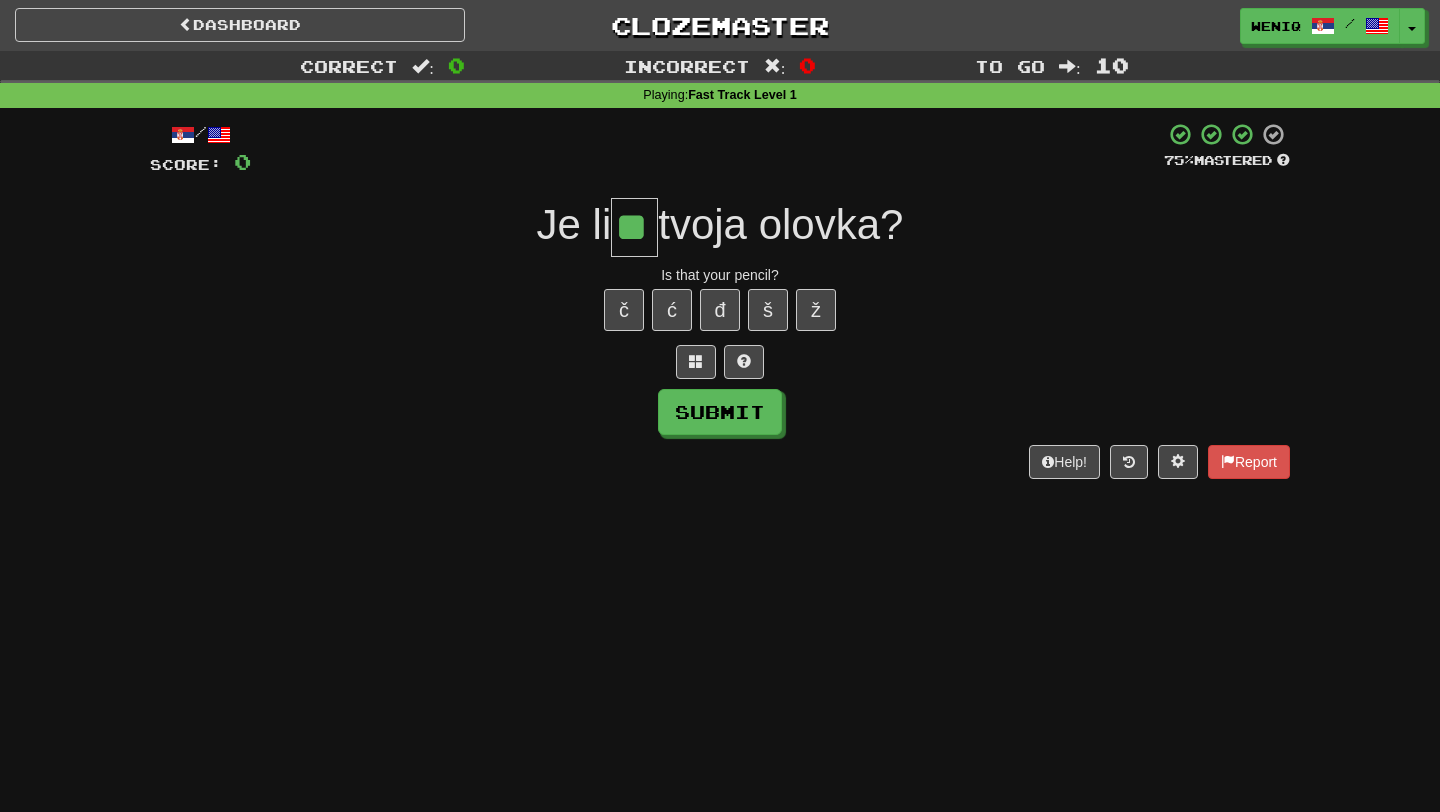 type on "**" 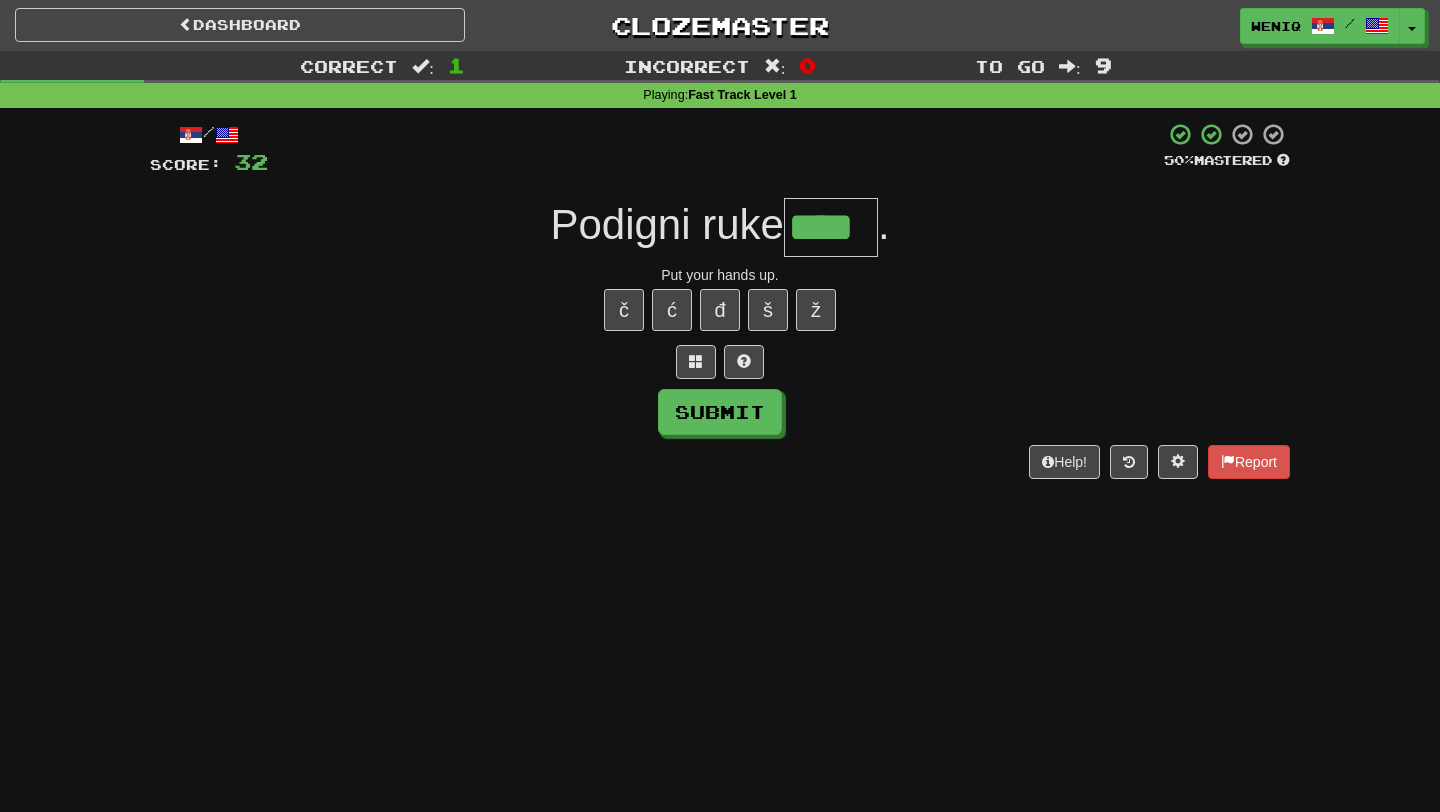 type on "****" 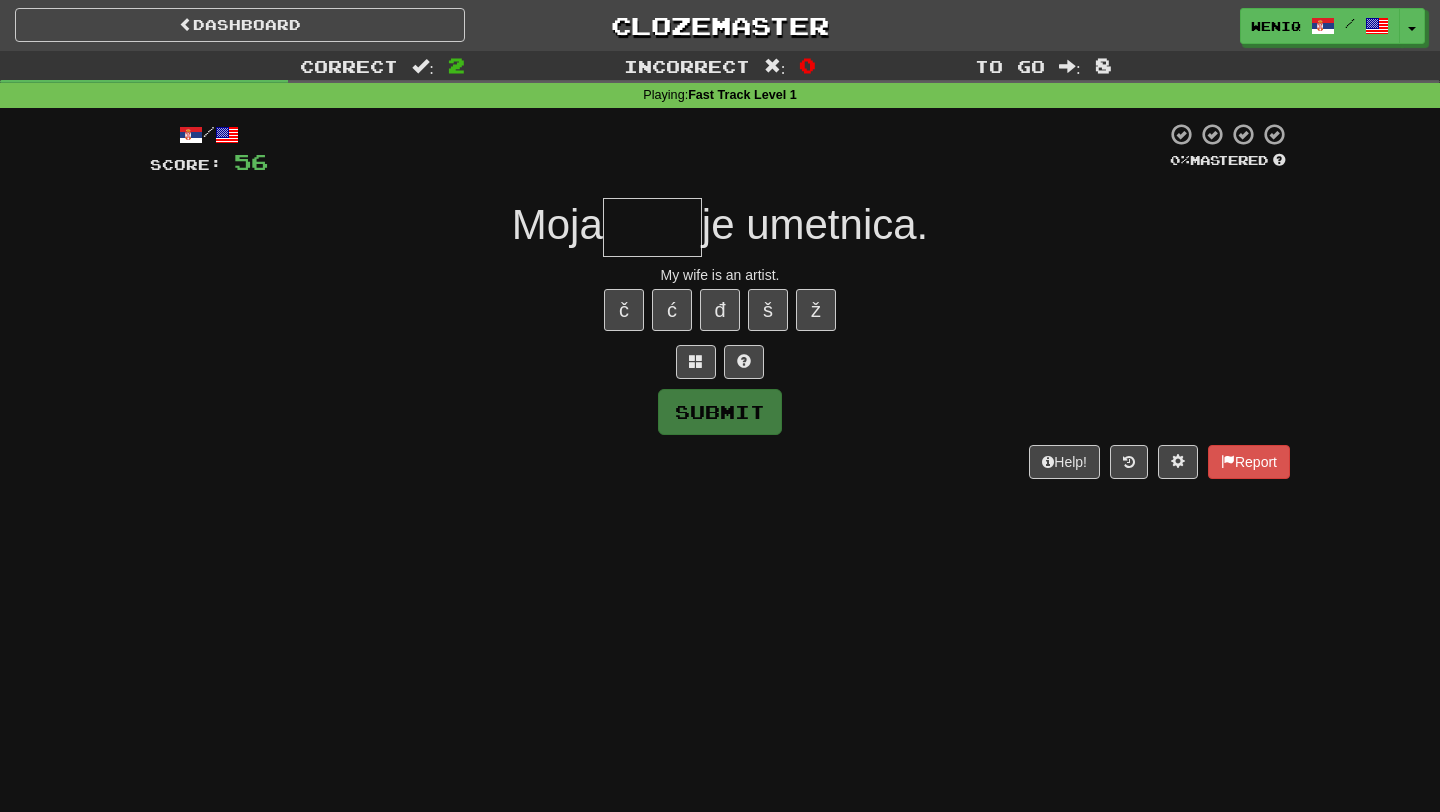 type on "*" 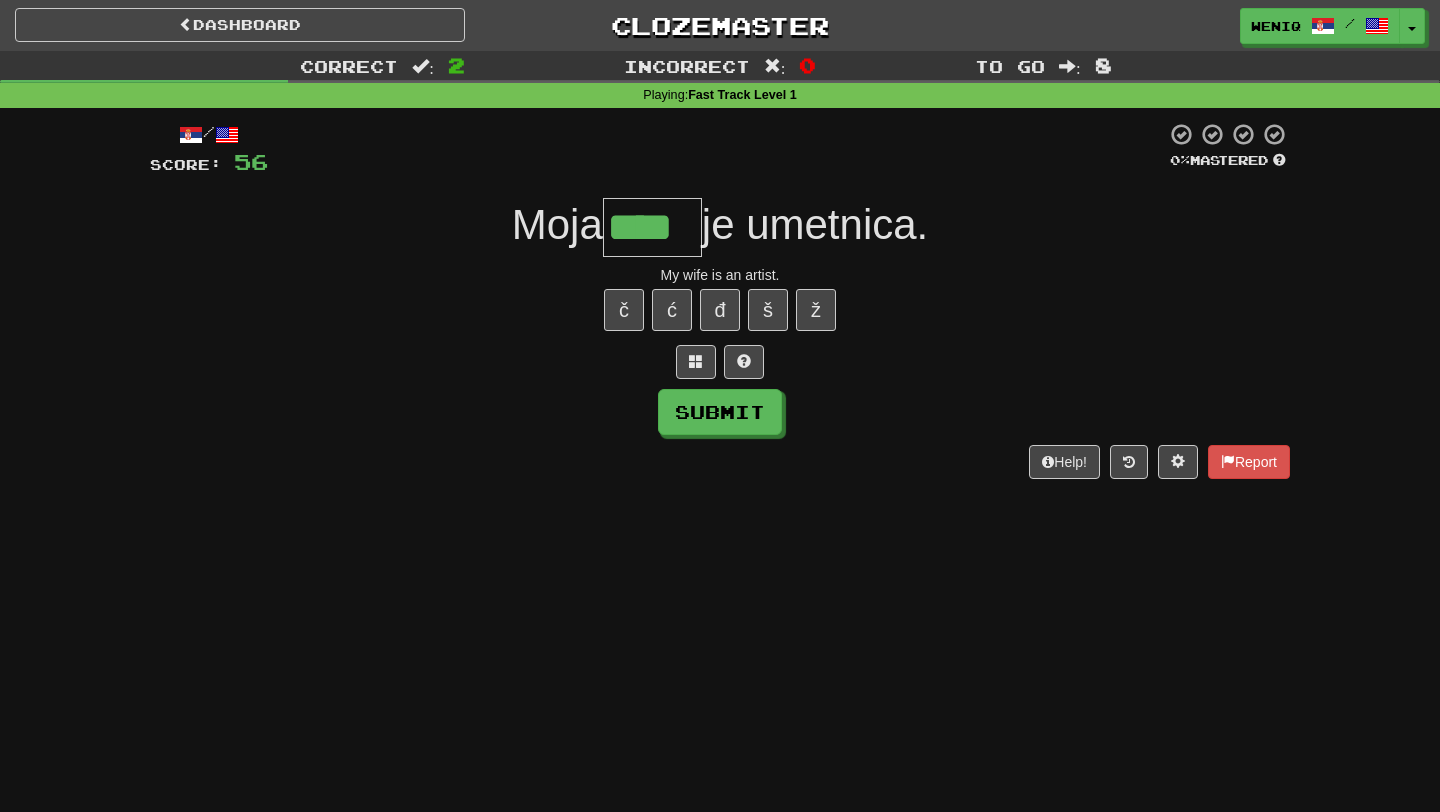type on "****" 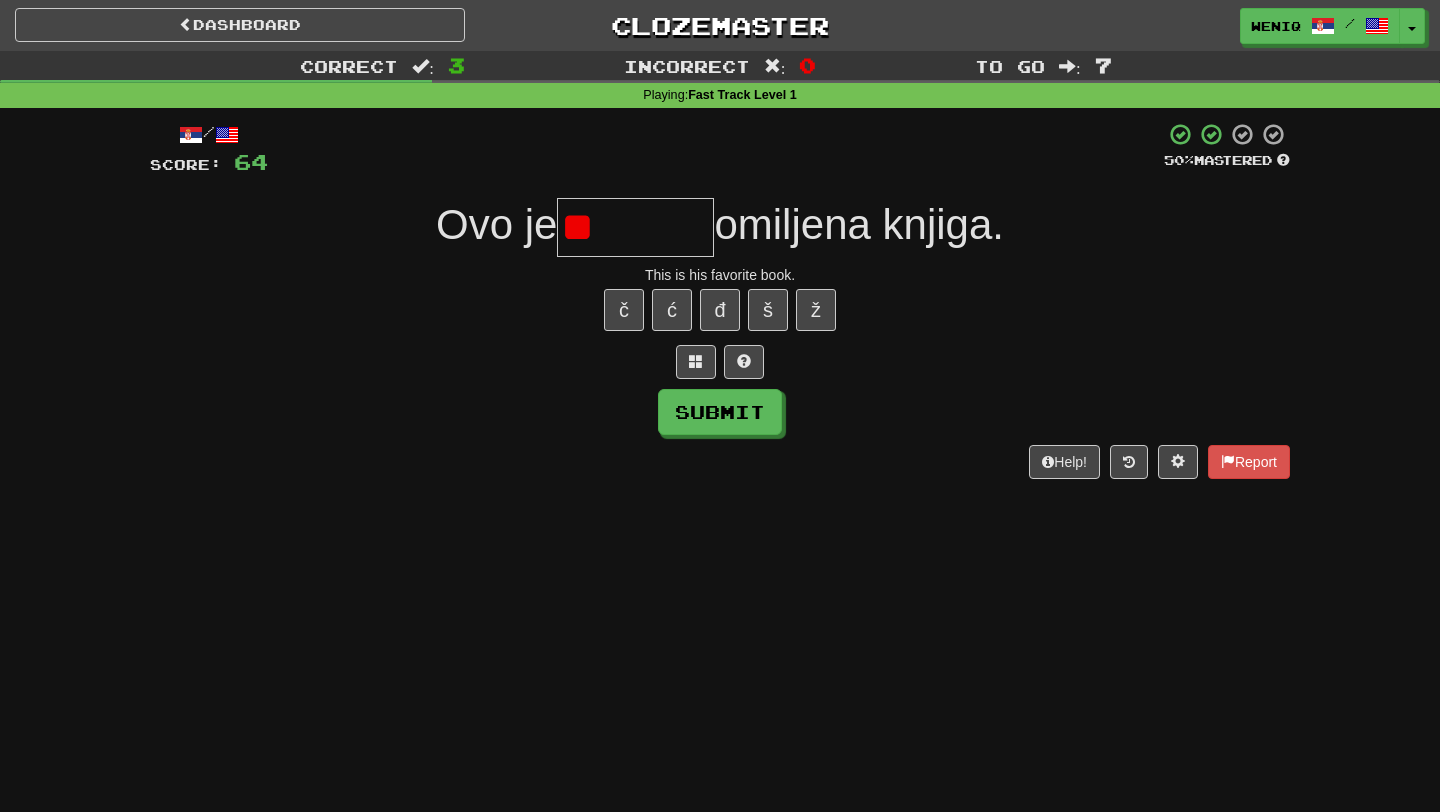 type on "*" 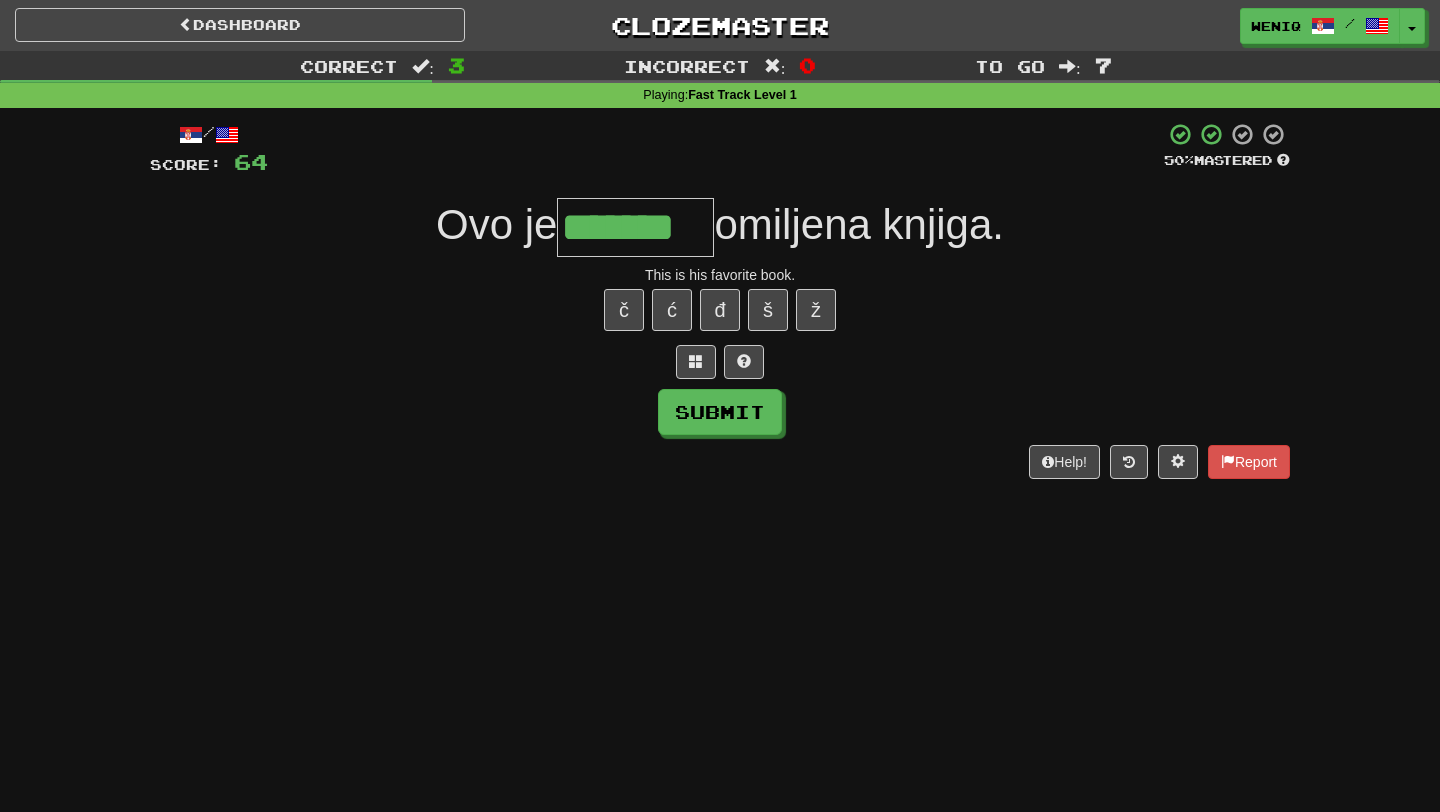 type on "*******" 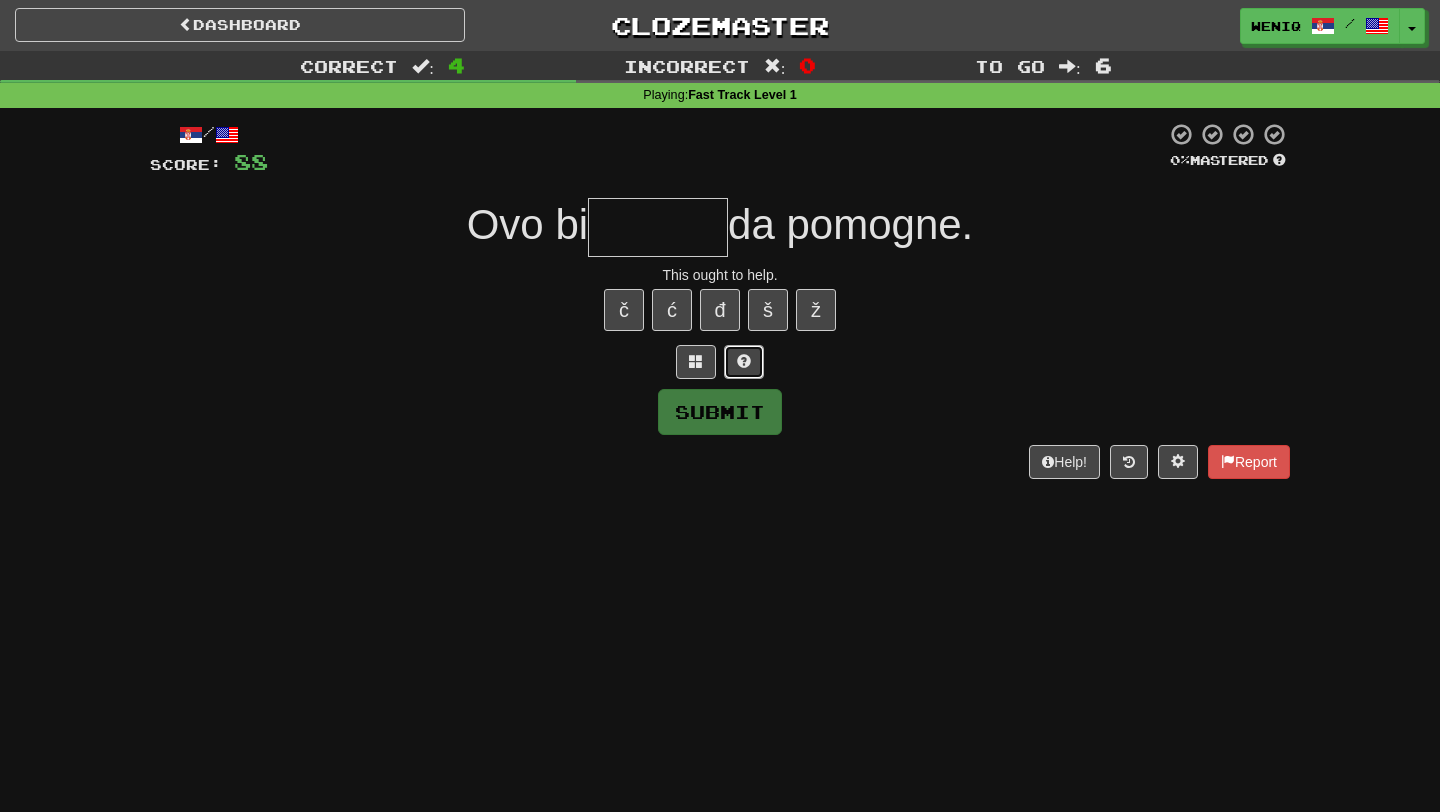 click at bounding box center (744, 362) 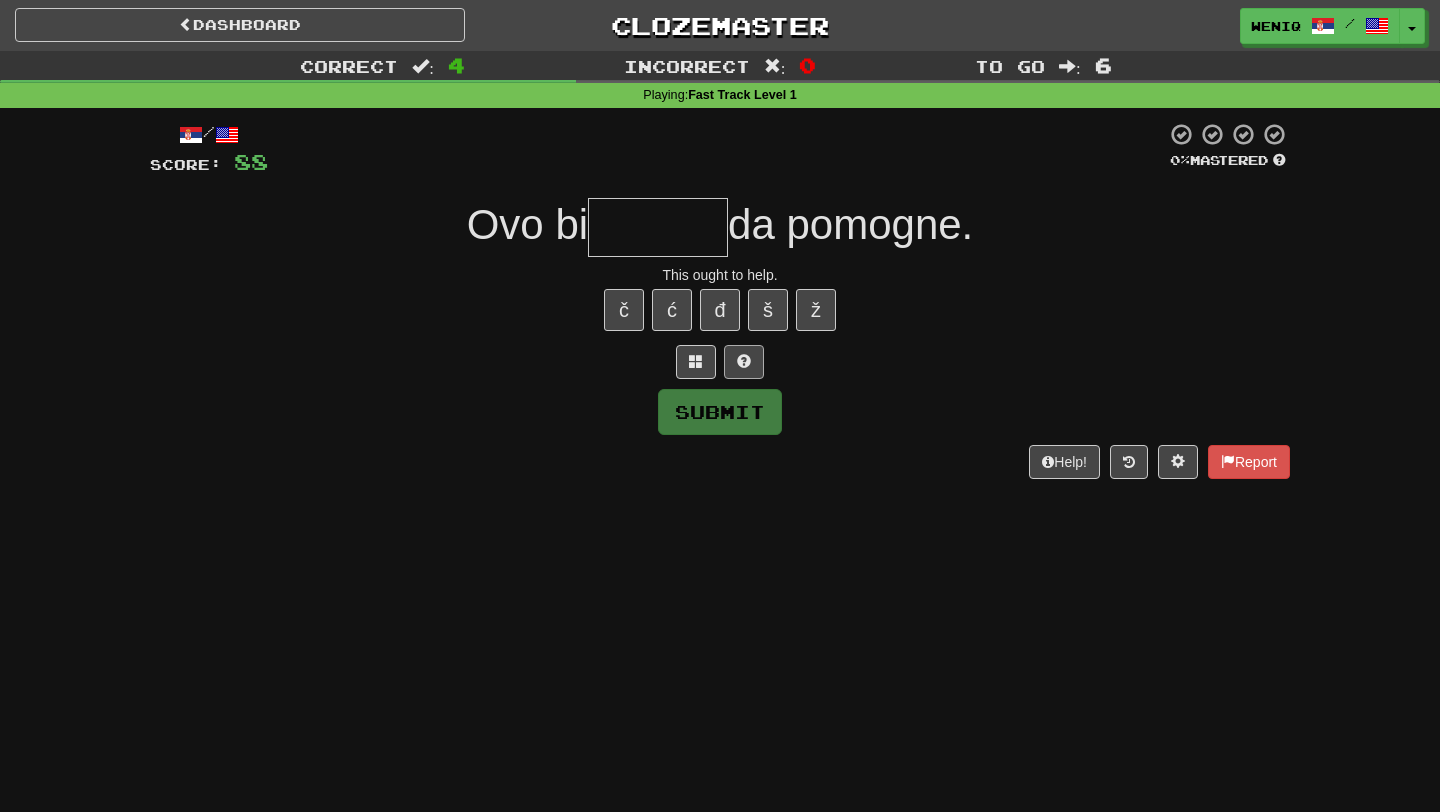 type on "*" 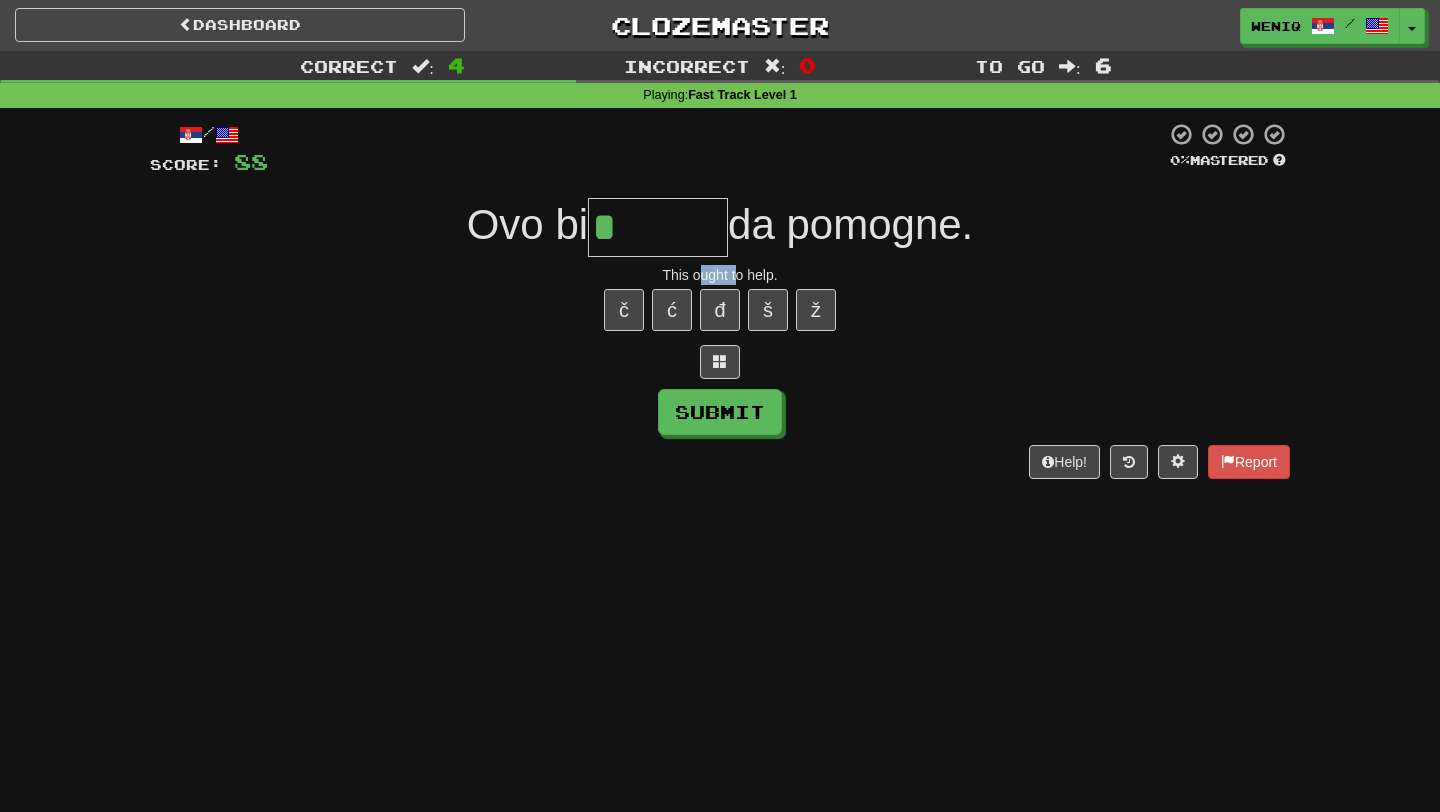 drag, startPoint x: 700, startPoint y: 276, endPoint x: 735, endPoint y: 277, distance: 35.014282 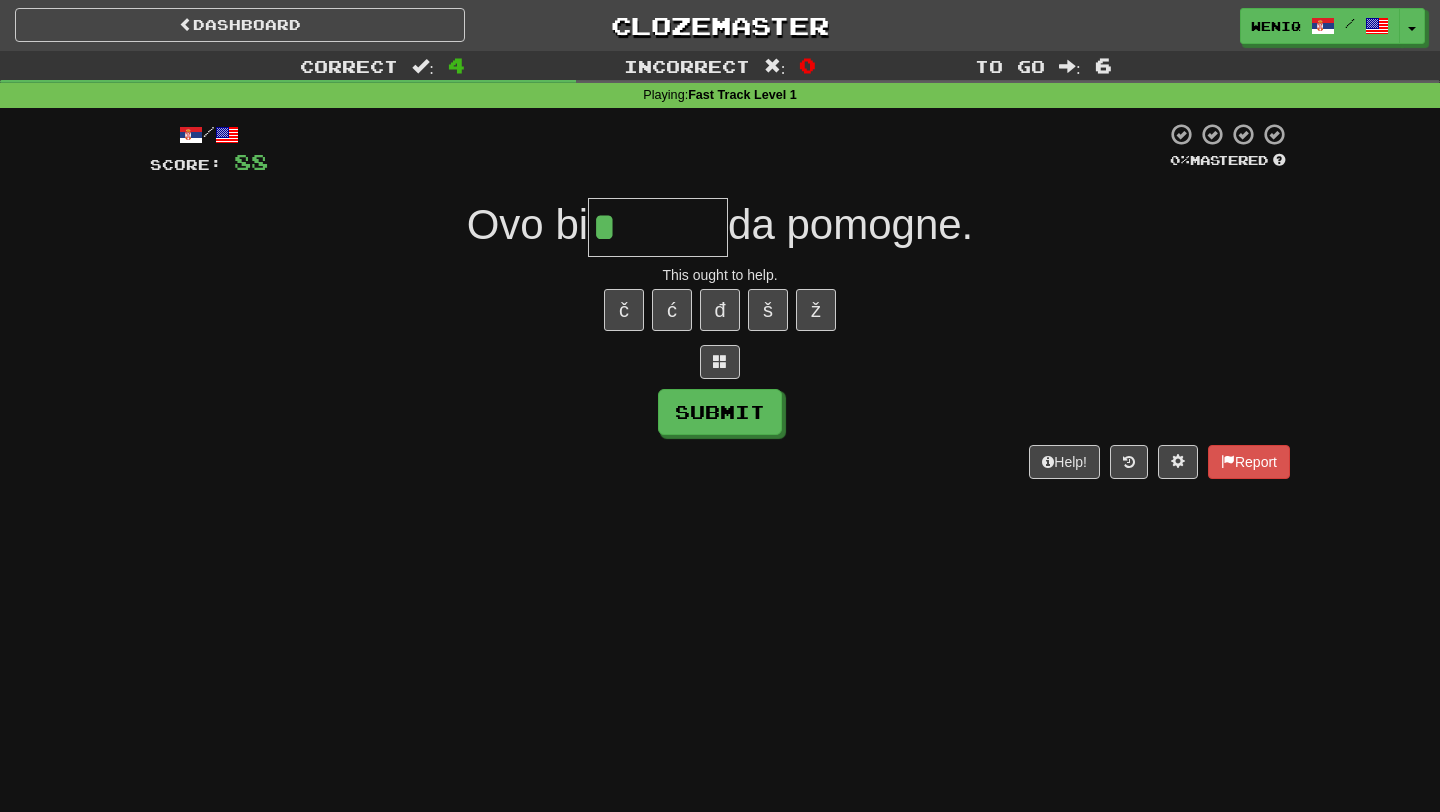 click on "This ought to help." at bounding box center (720, 275) 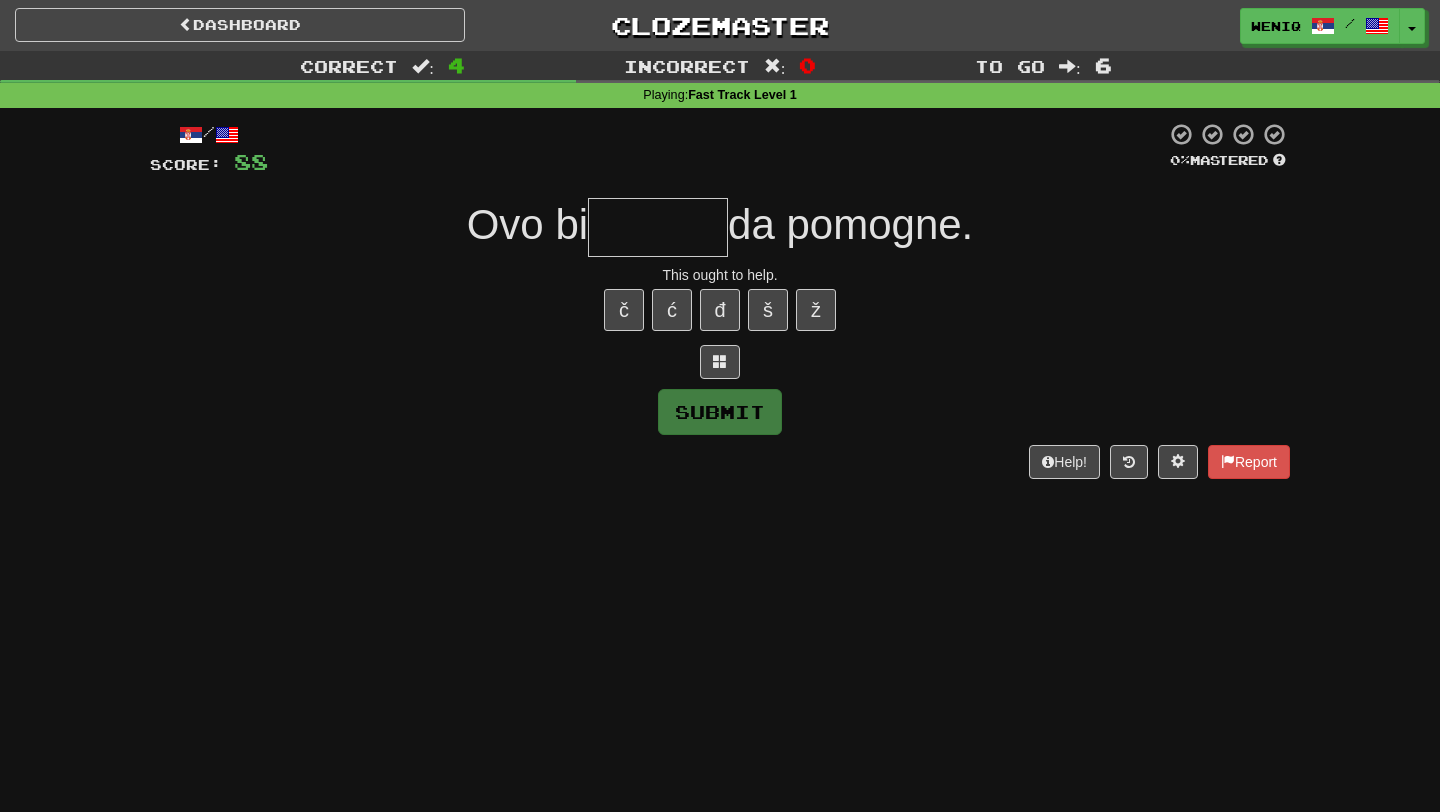 type on "*******" 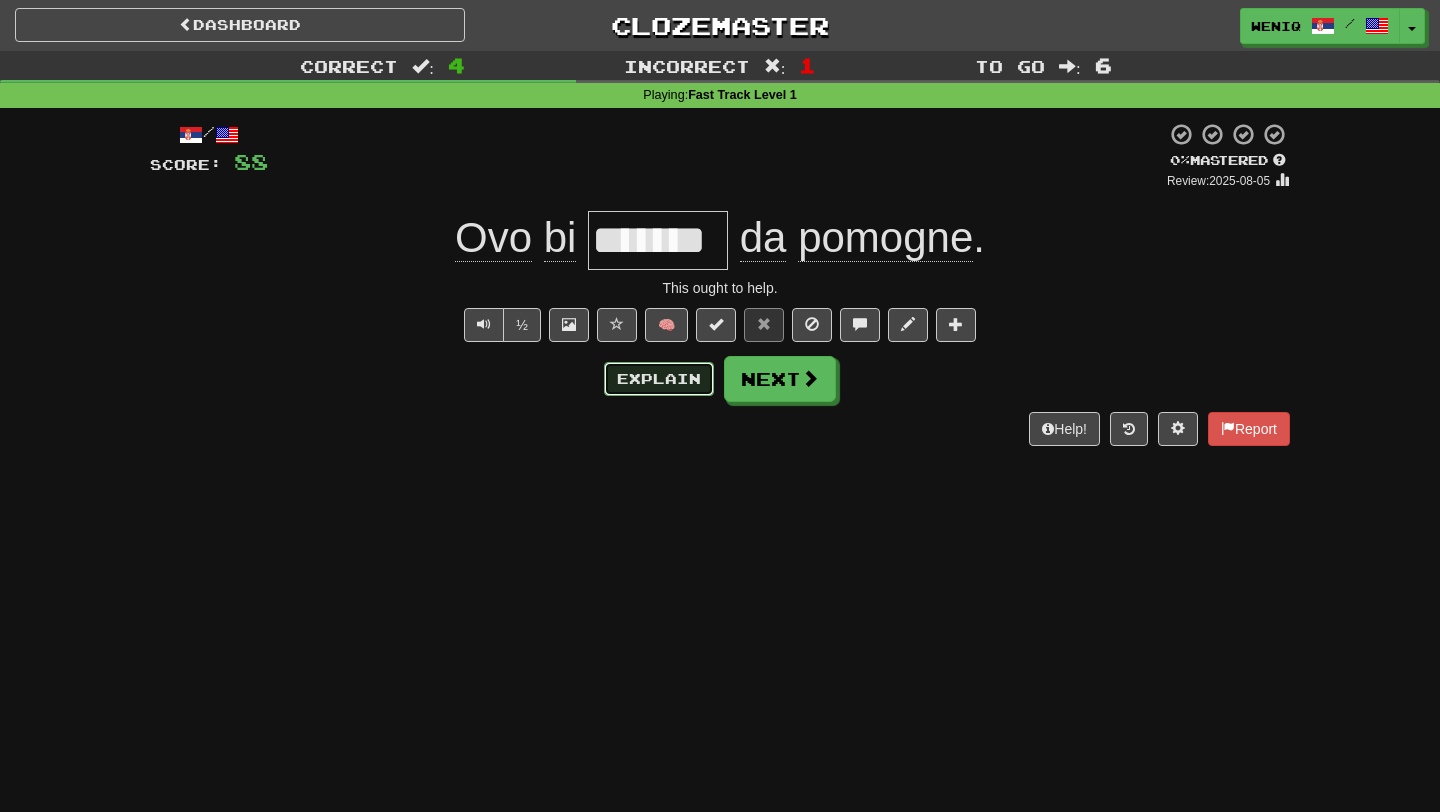 click on "Explain" at bounding box center (659, 379) 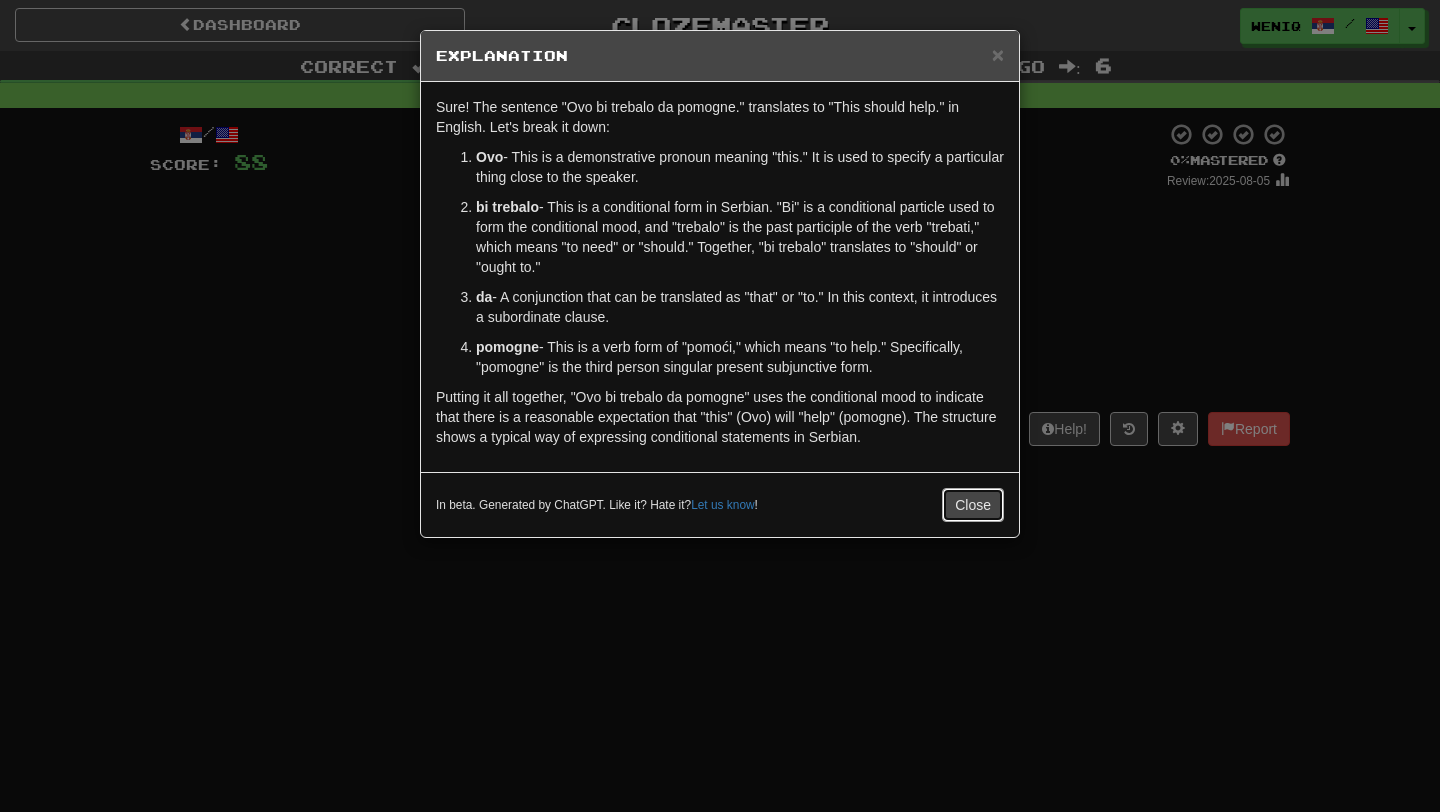 click on "Close" at bounding box center [973, 505] 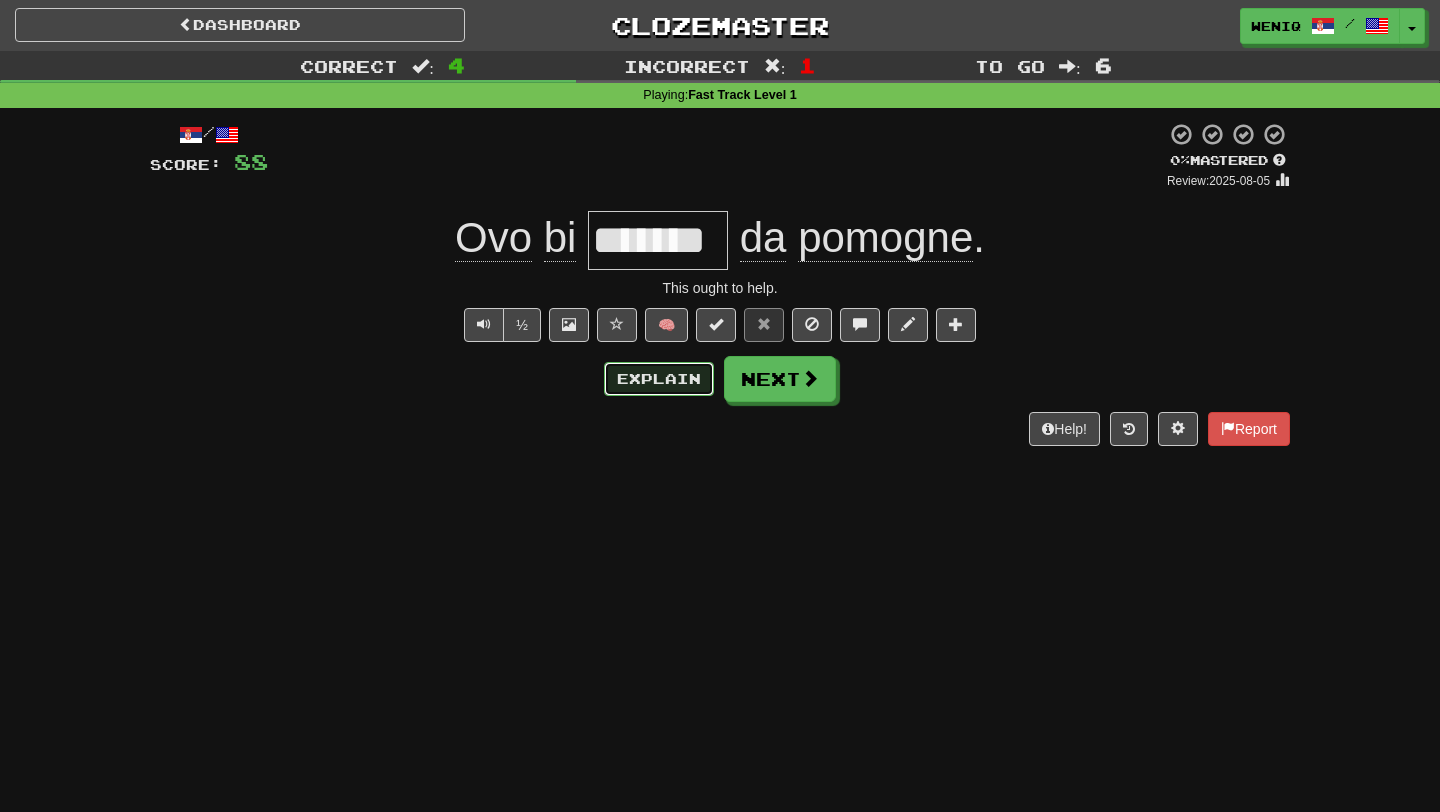 click on "Explain" at bounding box center (659, 379) 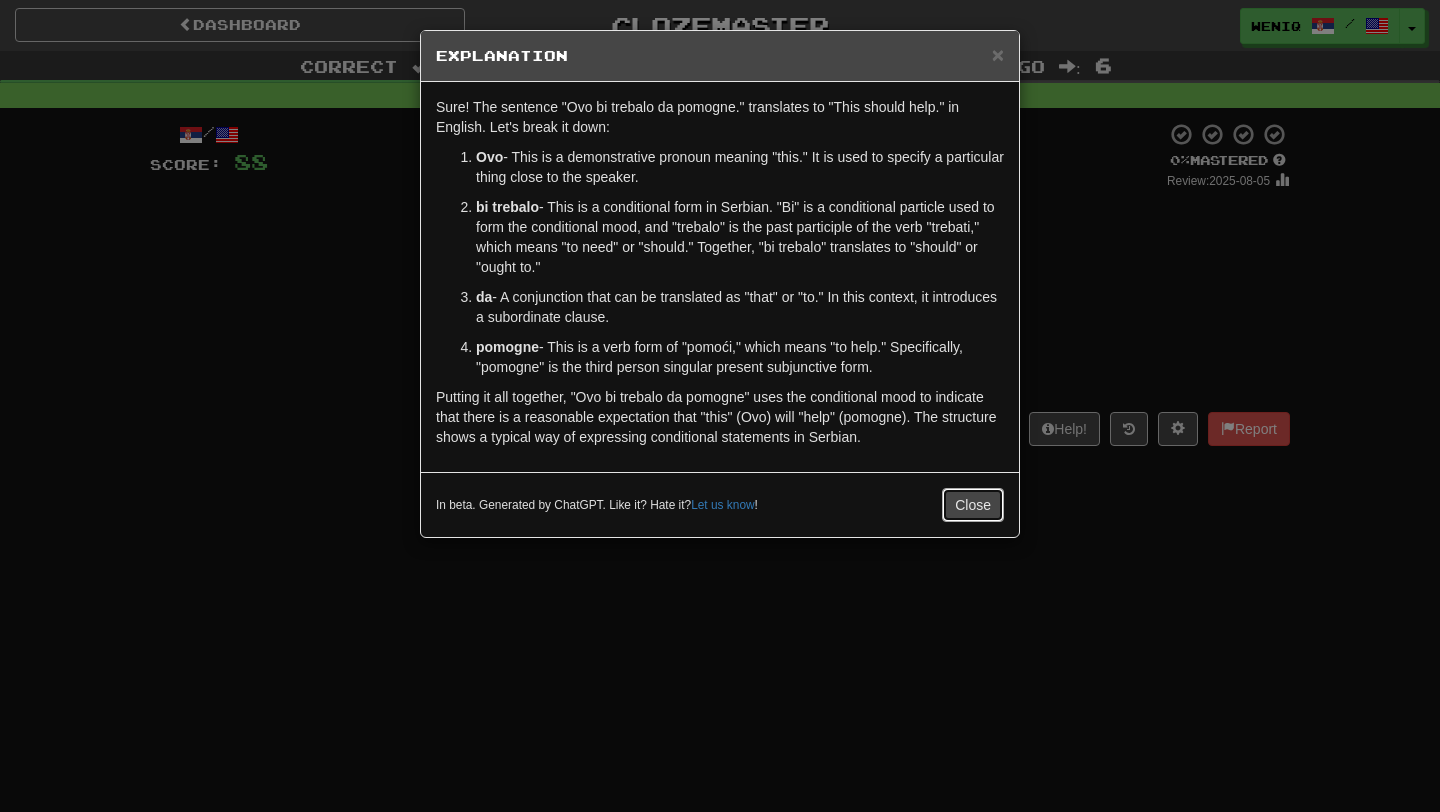 click on "Close" at bounding box center [973, 505] 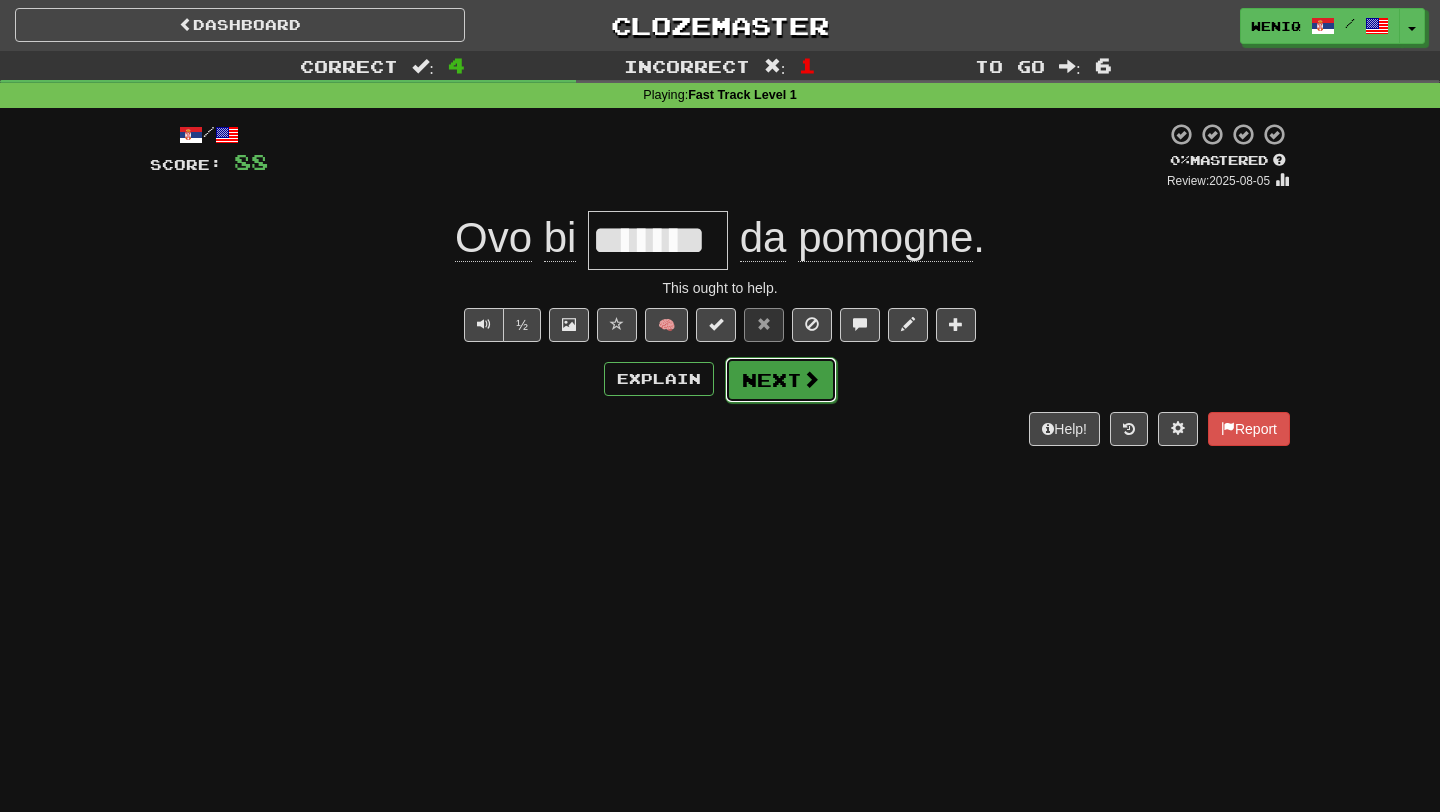click on "Next" at bounding box center (781, 380) 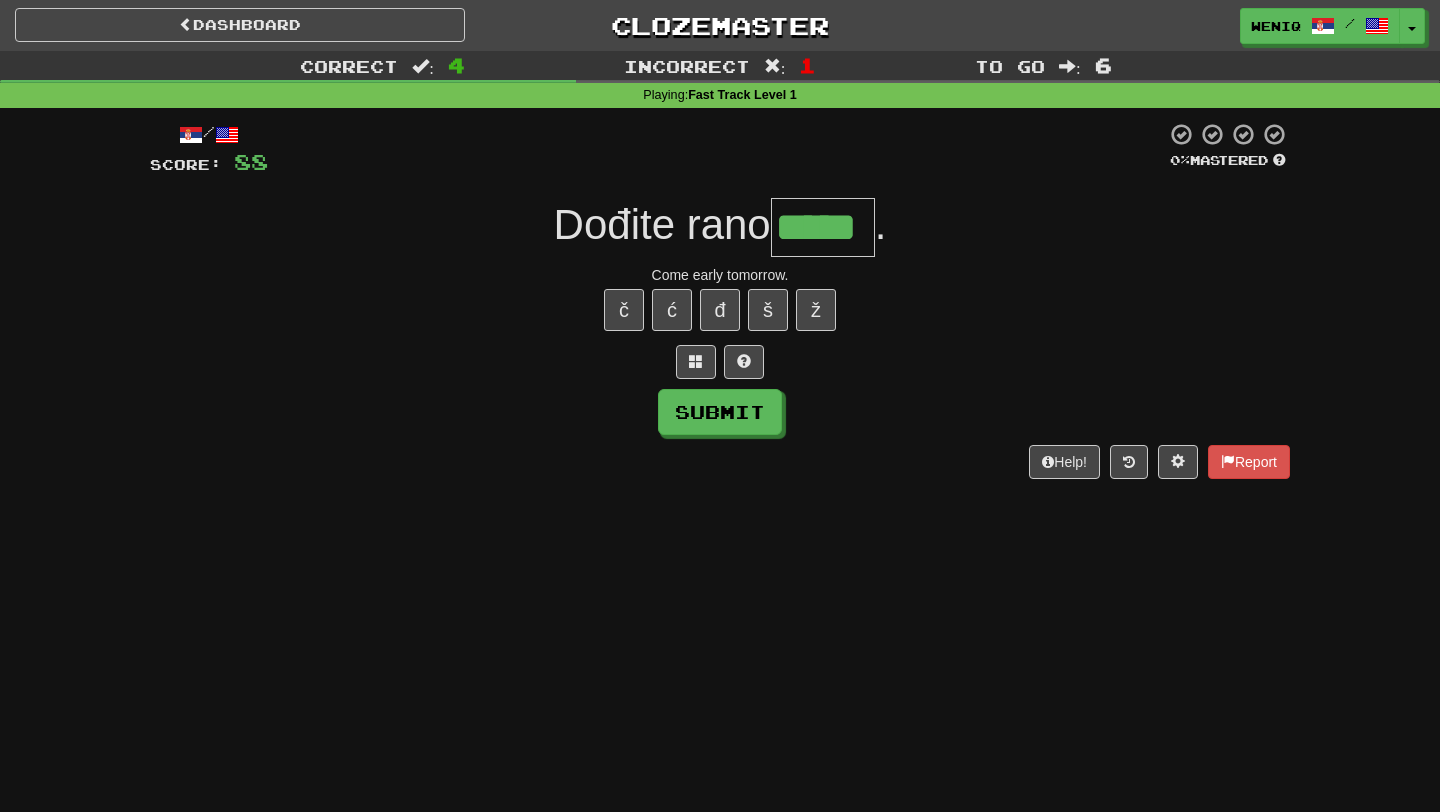 type on "*****" 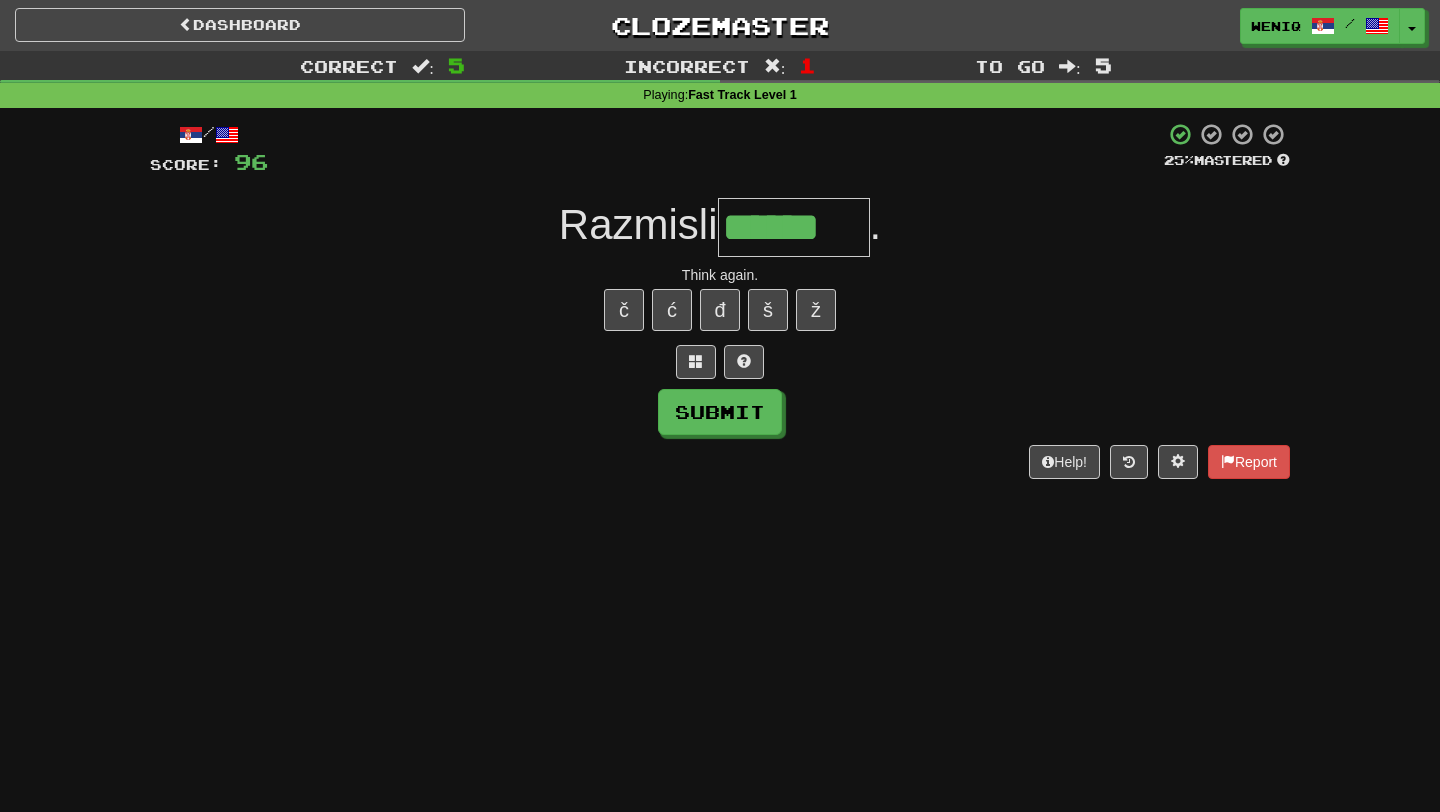 type on "******" 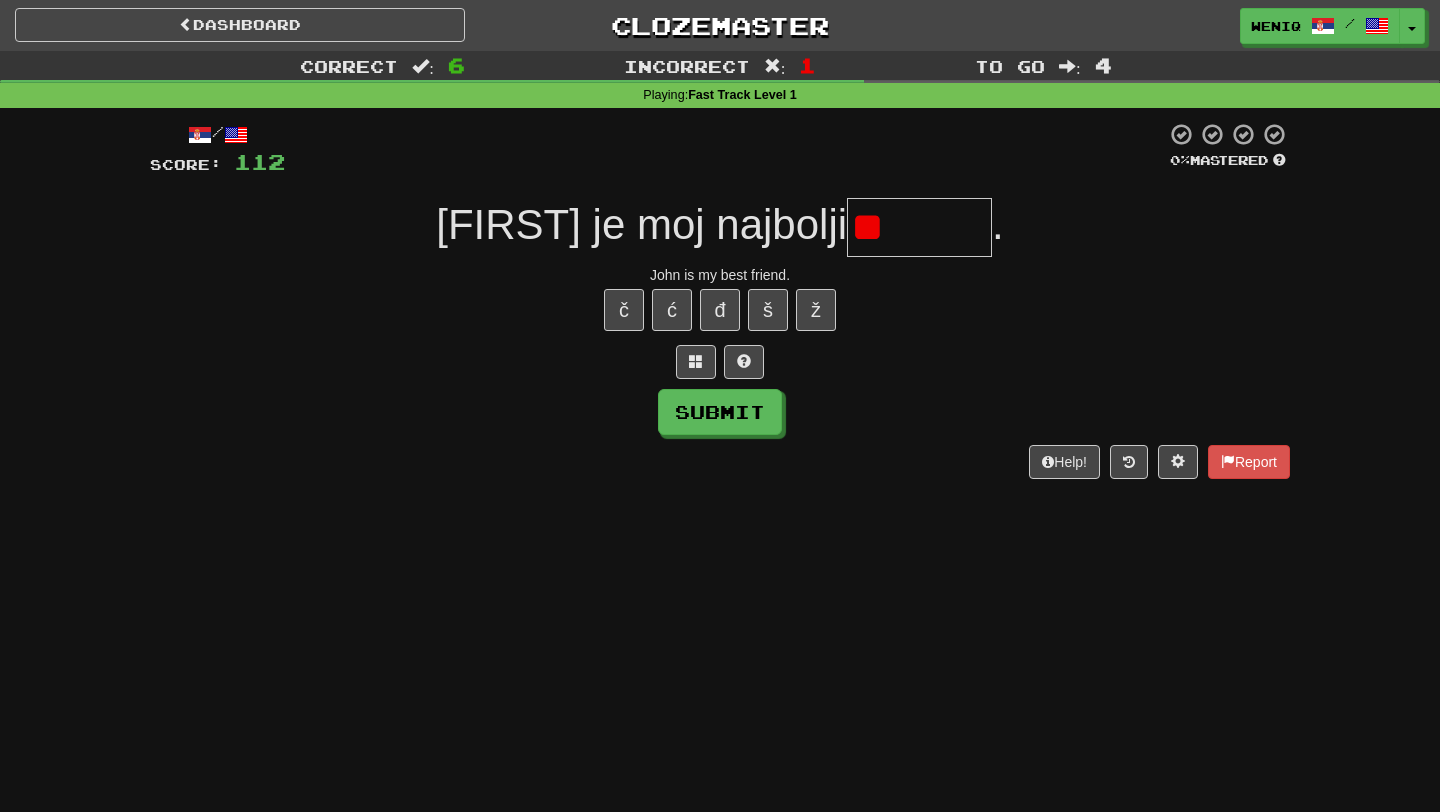 type on "*" 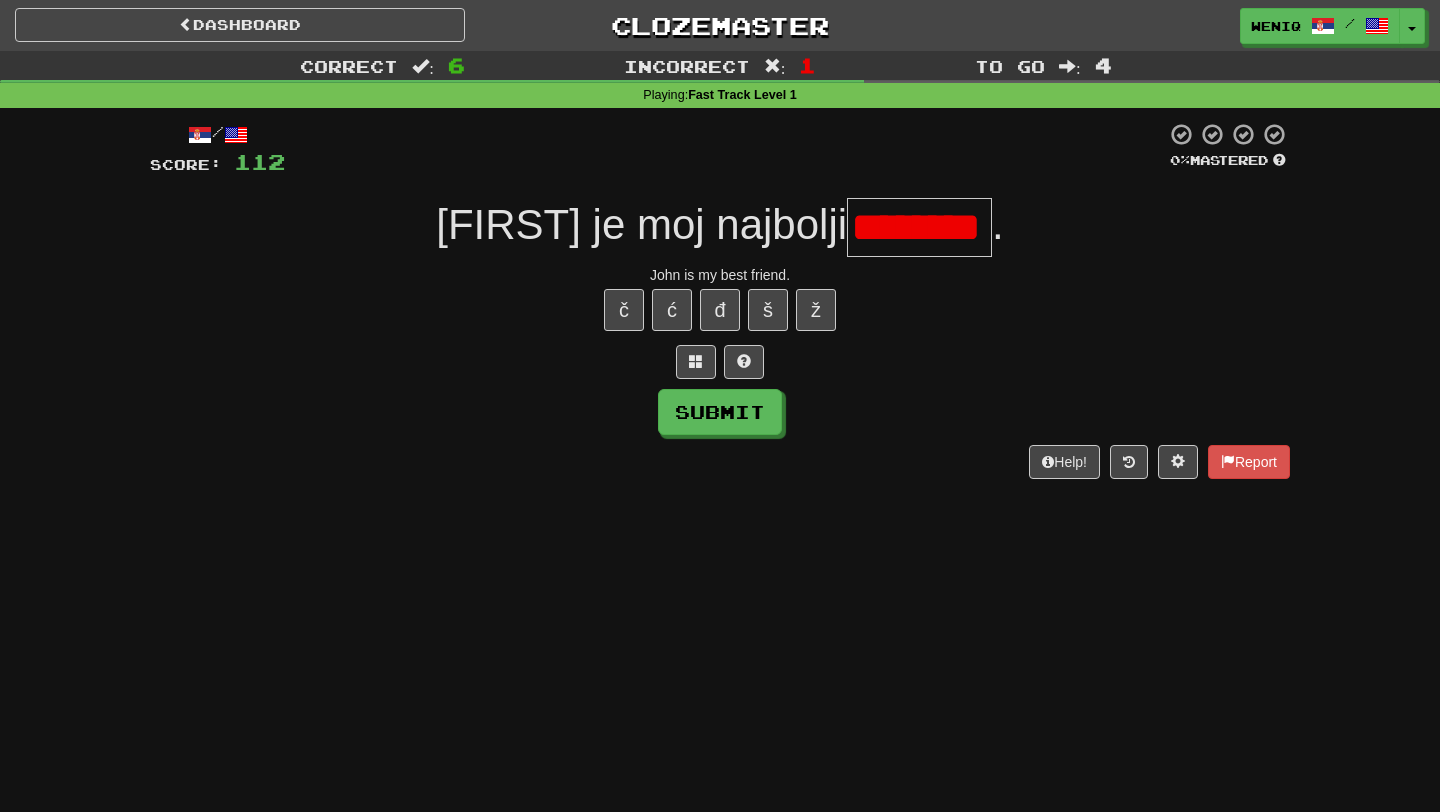scroll, scrollTop: 0, scrollLeft: 0, axis: both 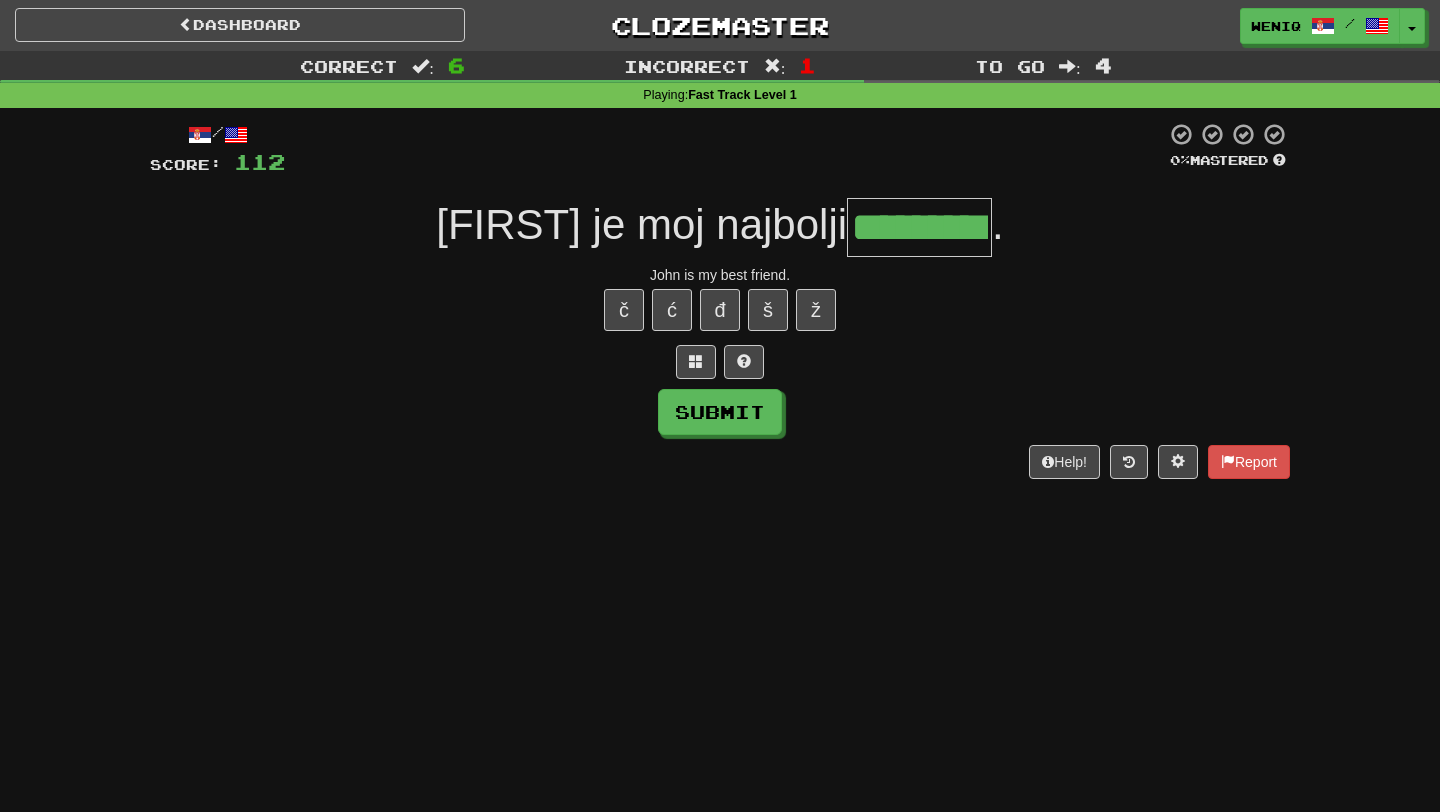 type on "*********" 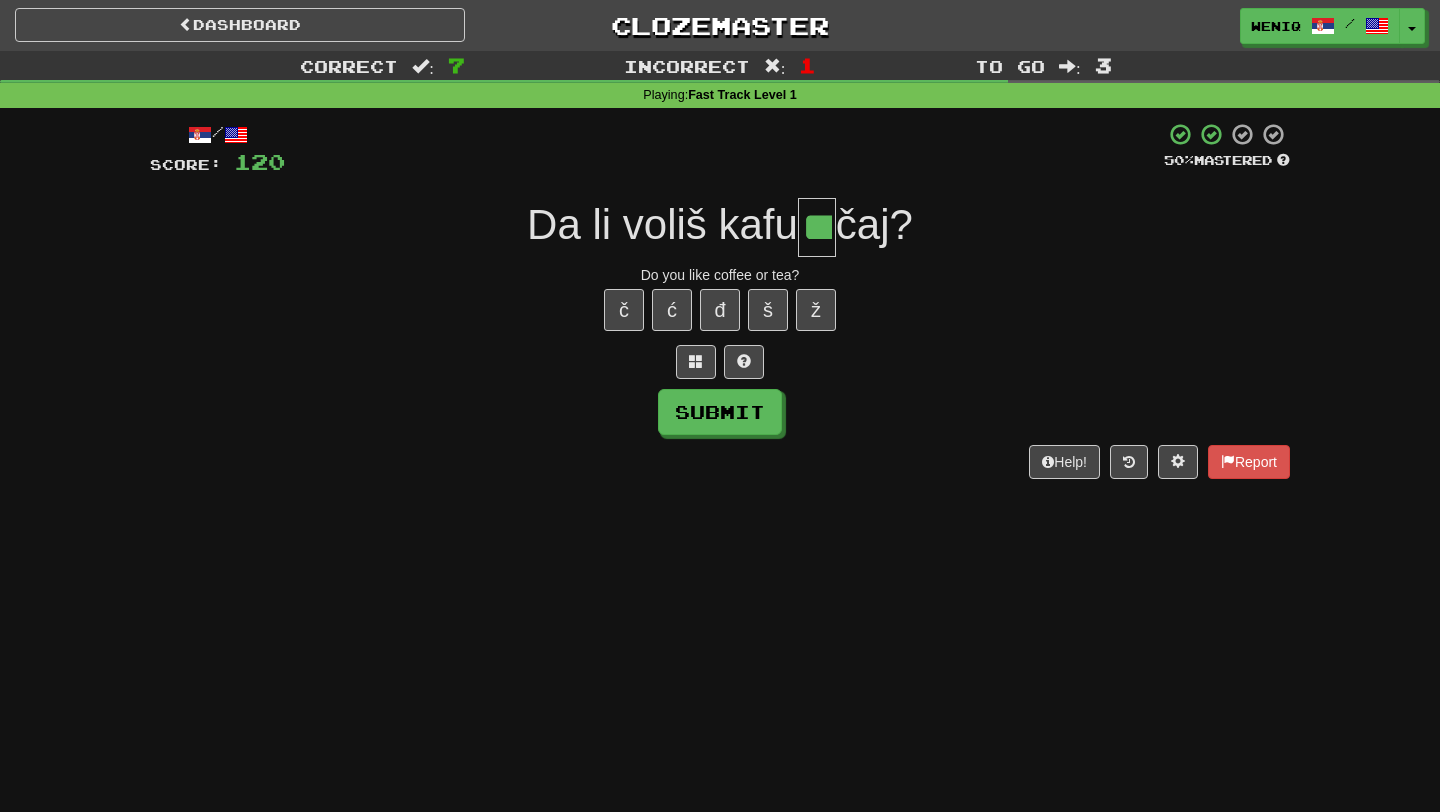 type on "***" 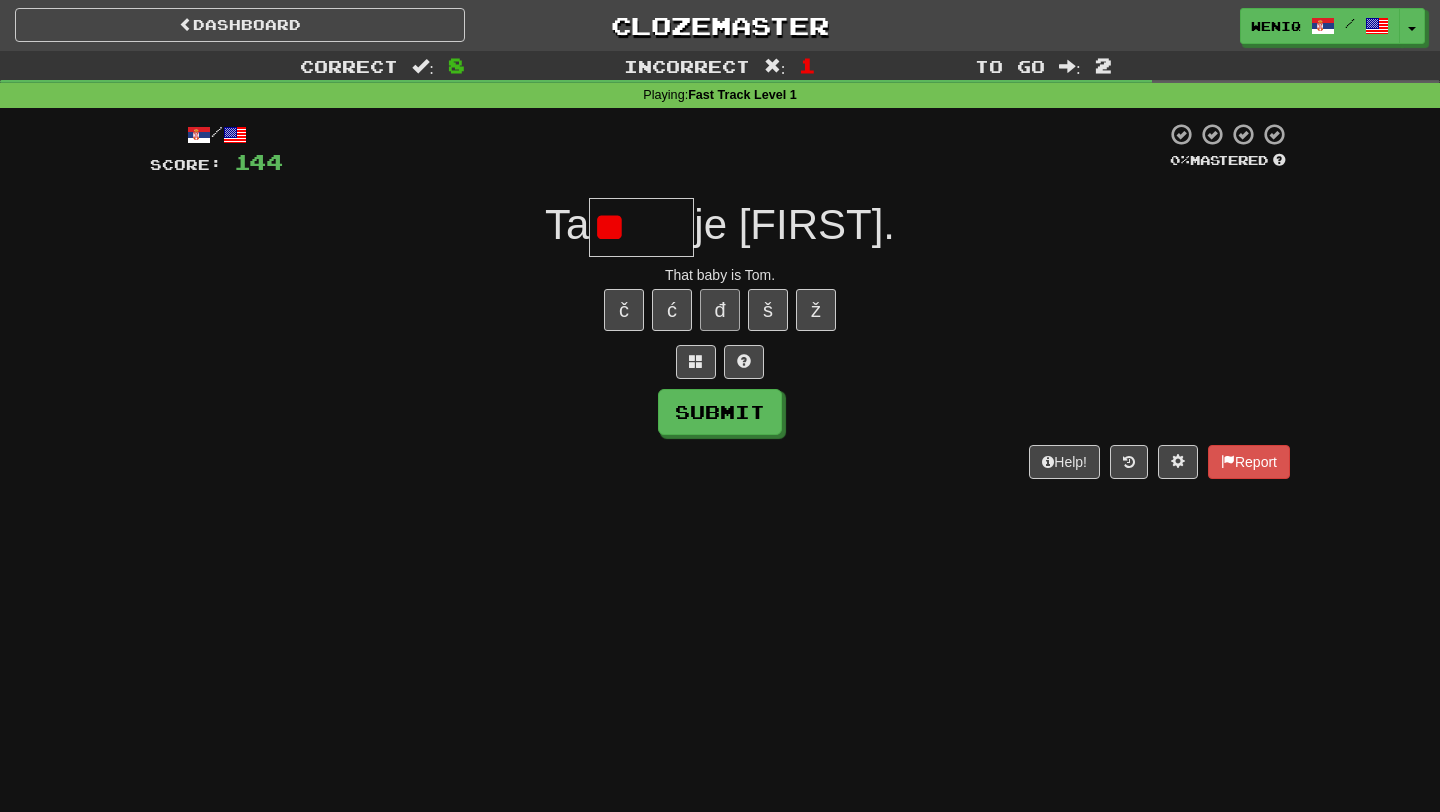 type on "*" 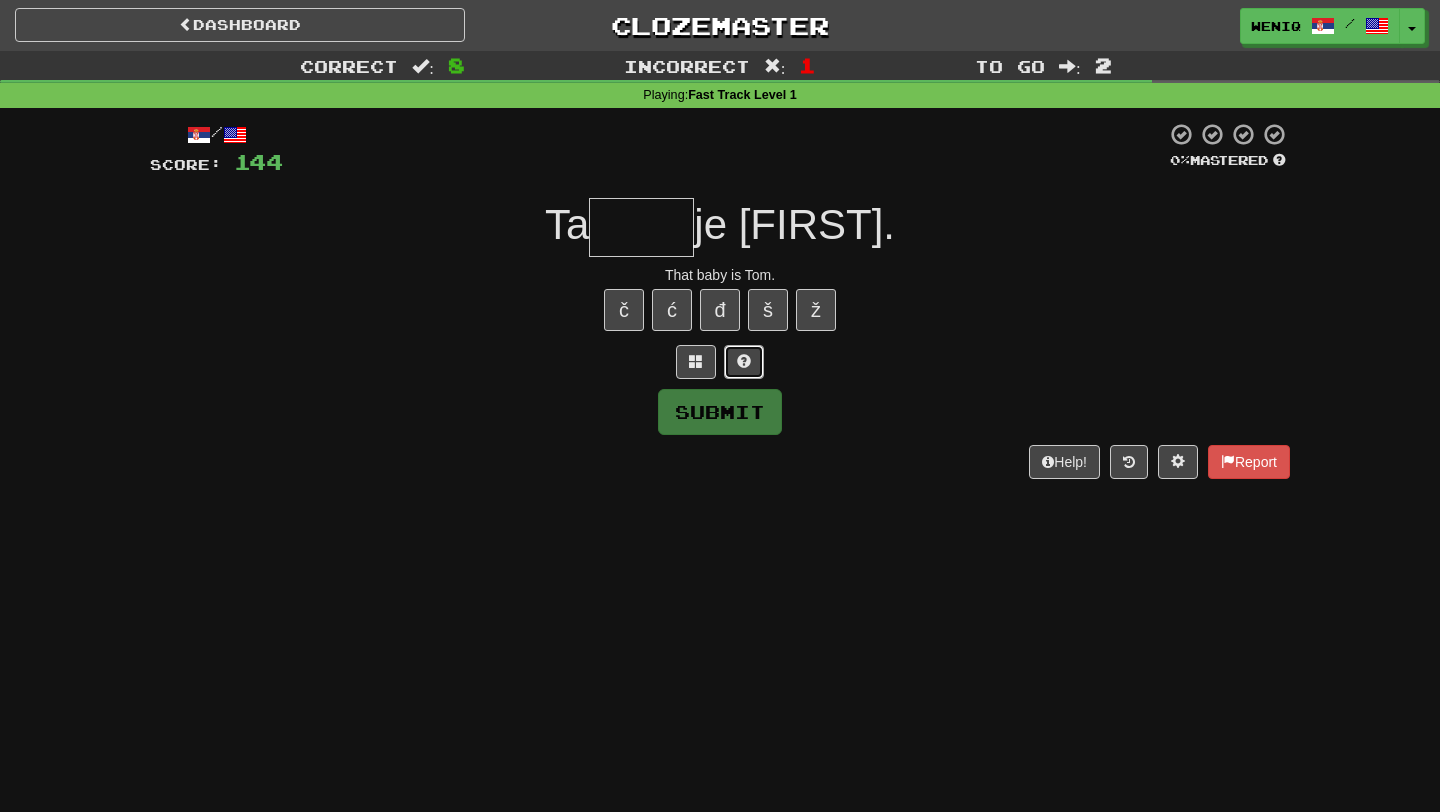 click at bounding box center [744, 362] 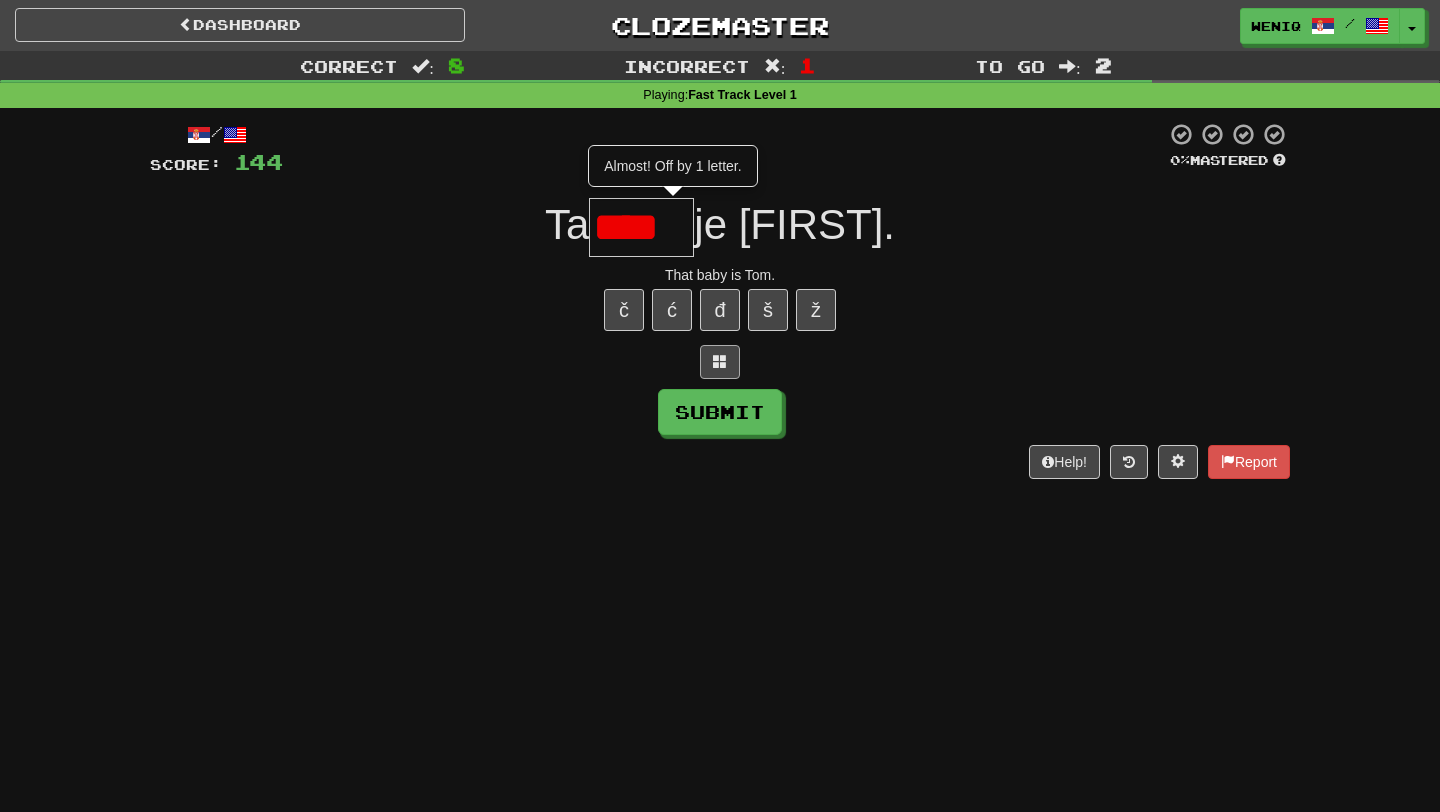 scroll, scrollTop: 0, scrollLeft: 0, axis: both 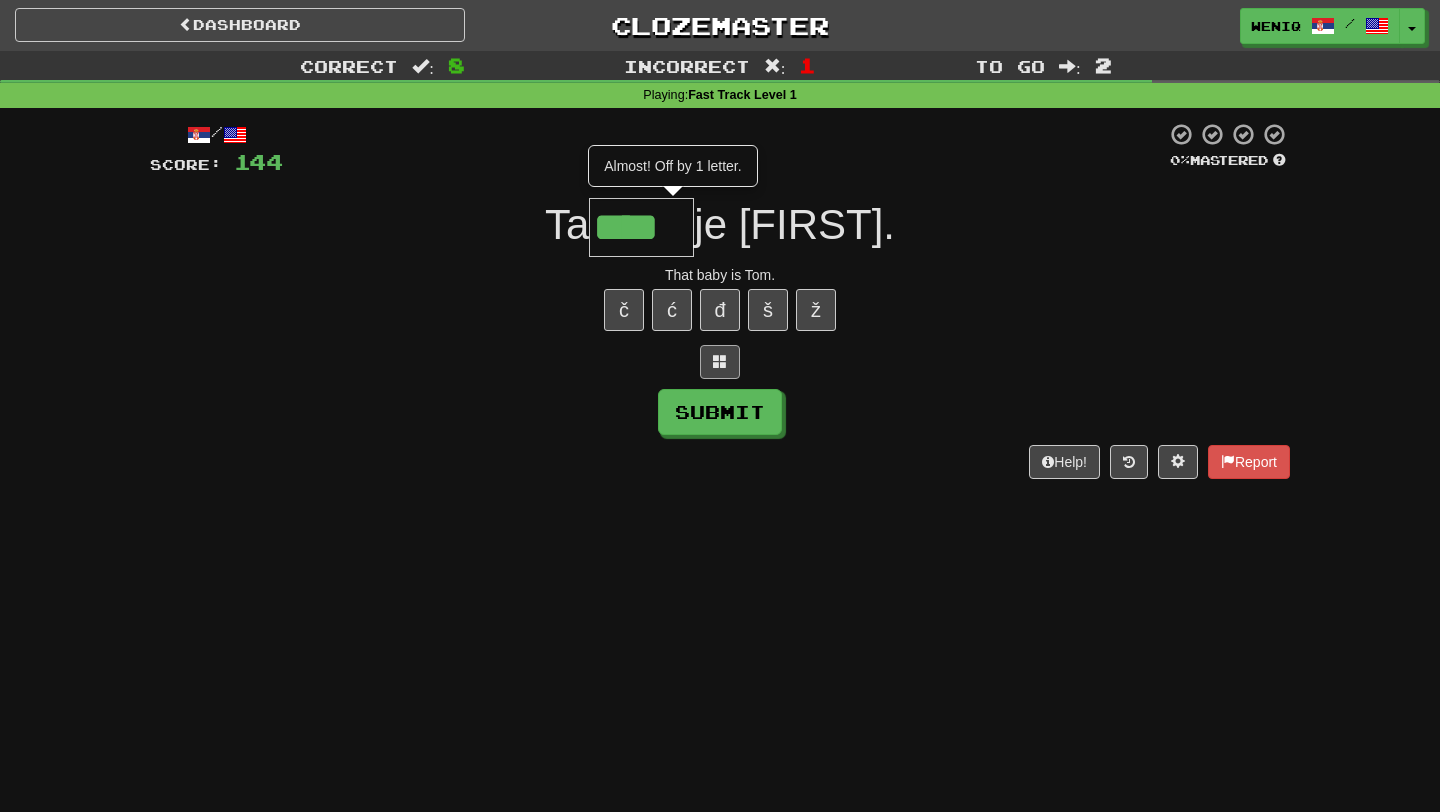 type on "****" 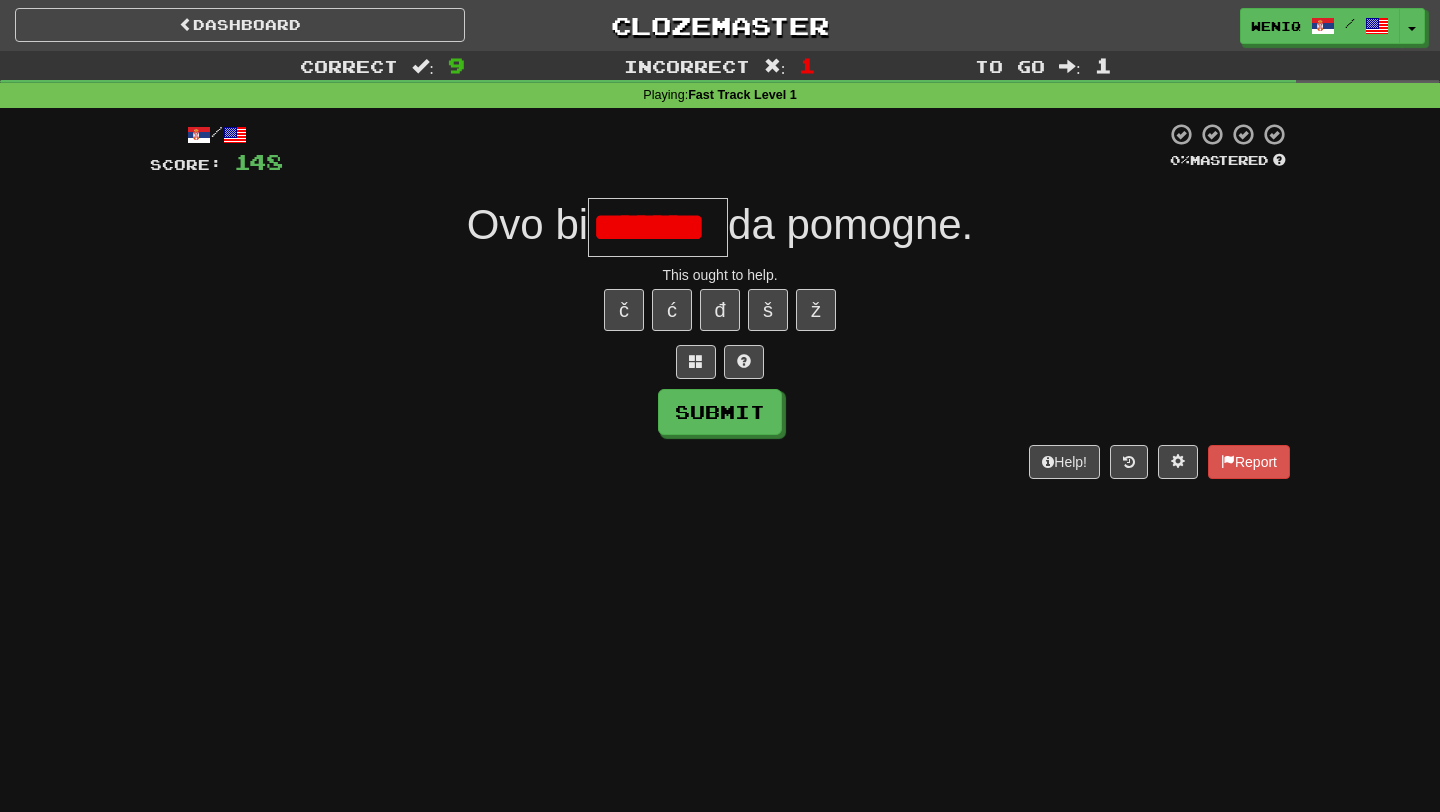 scroll, scrollTop: 0, scrollLeft: 0, axis: both 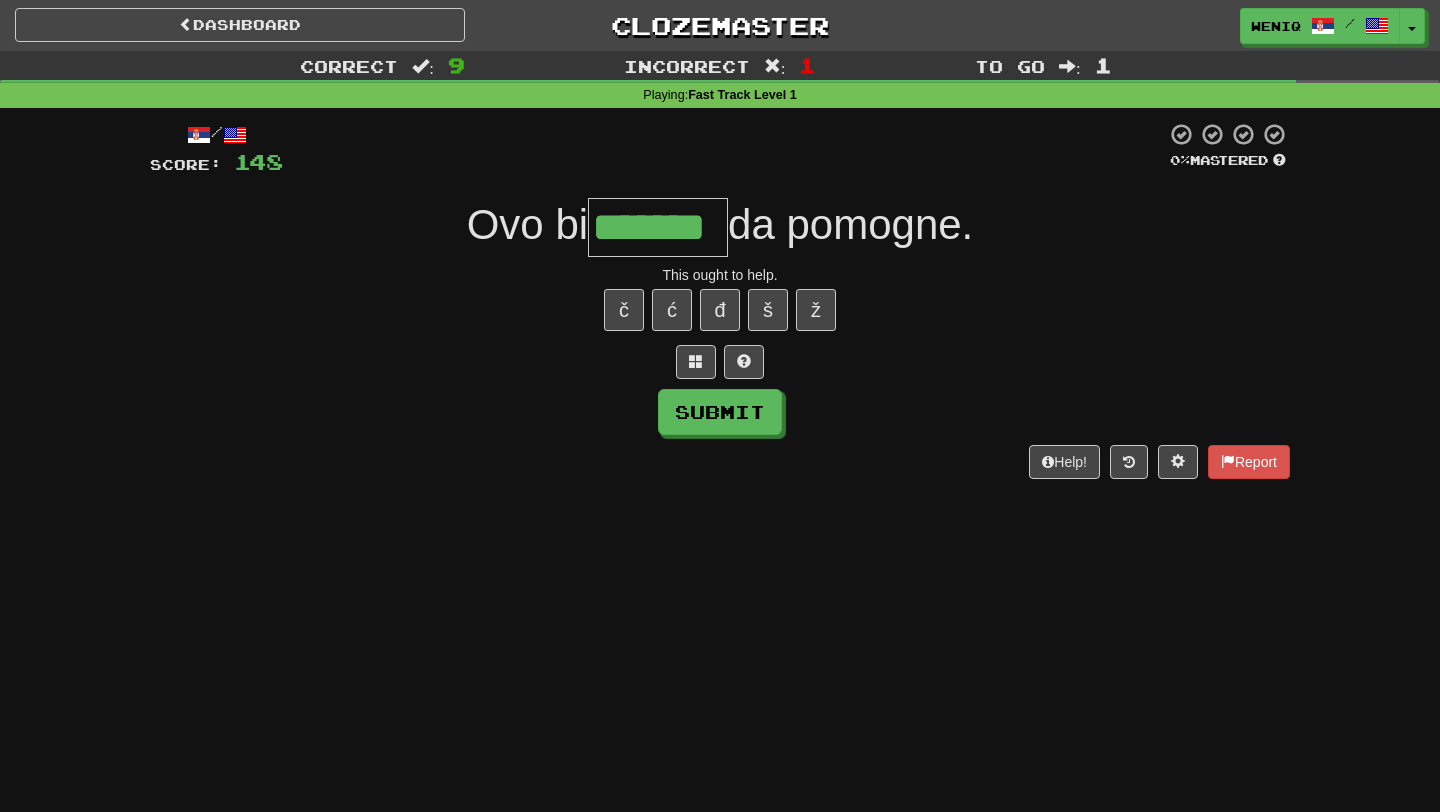 type on "*******" 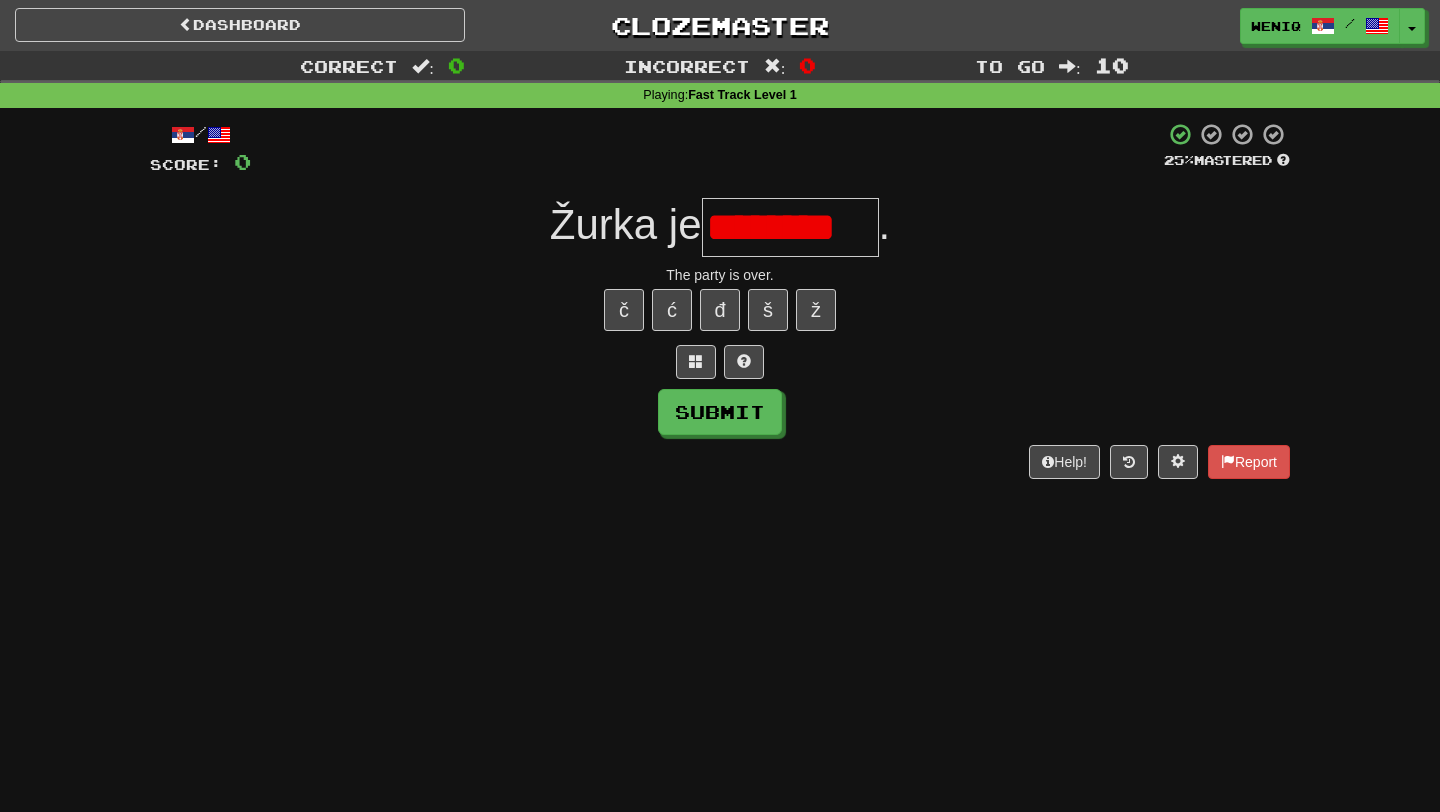scroll, scrollTop: 0, scrollLeft: 0, axis: both 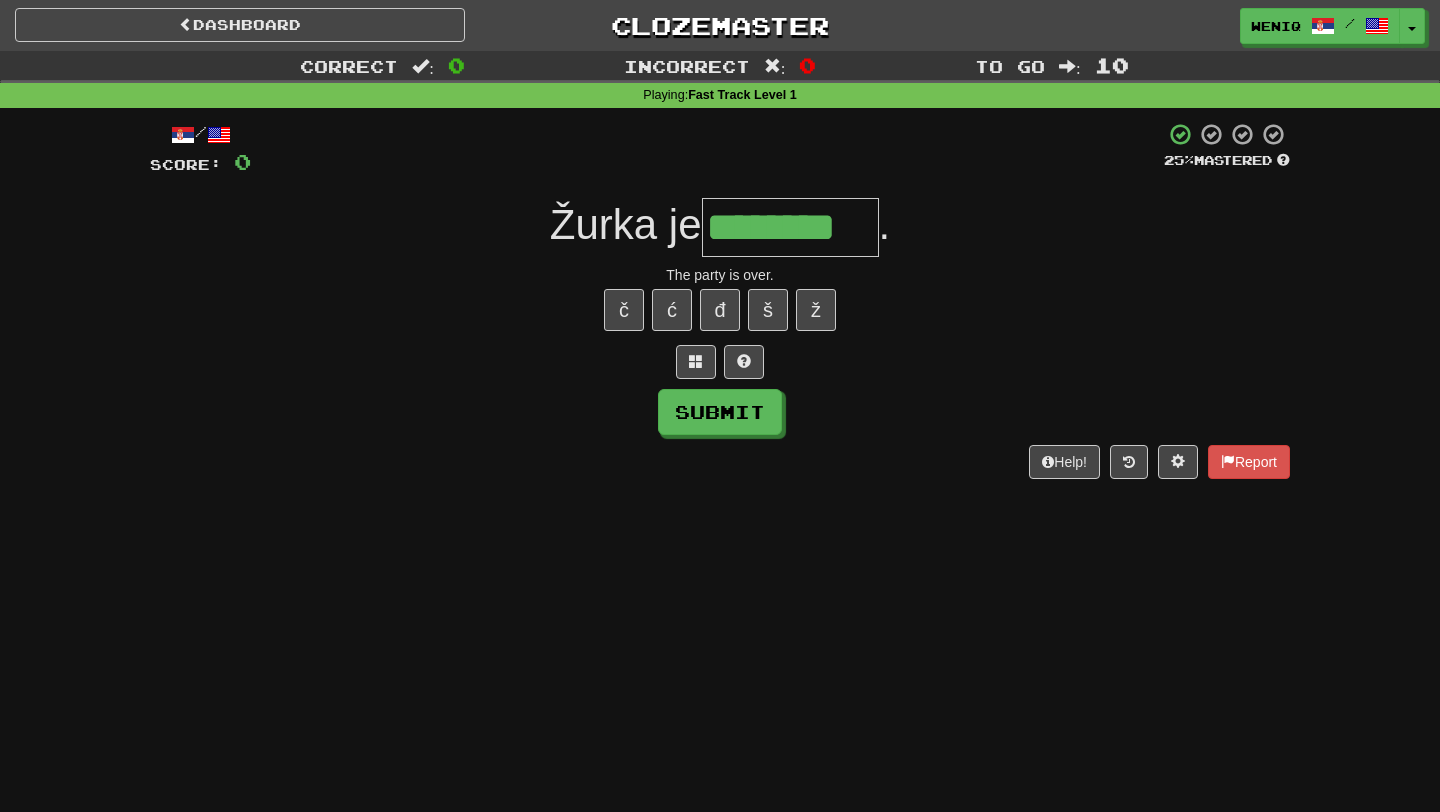 type on "********" 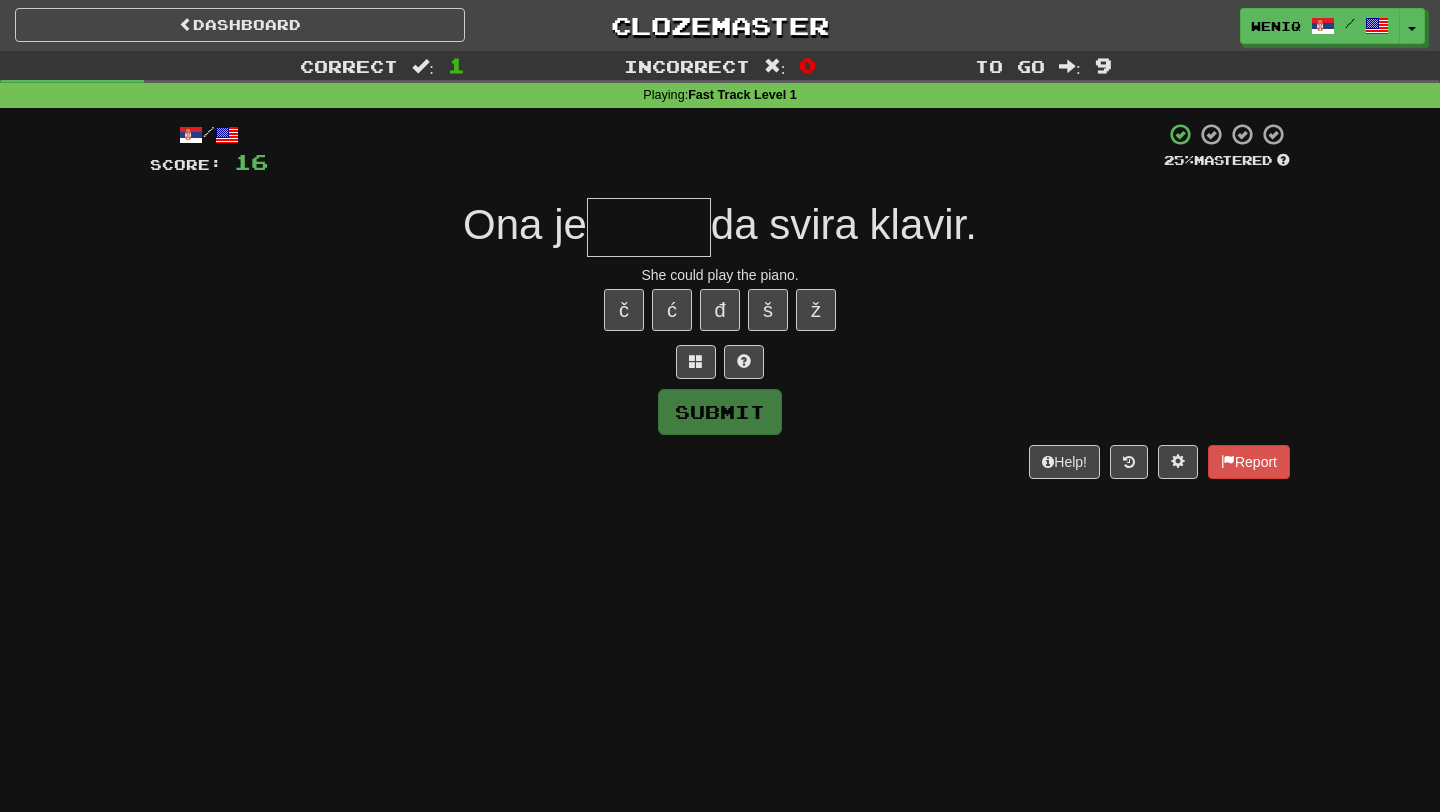 type on "*" 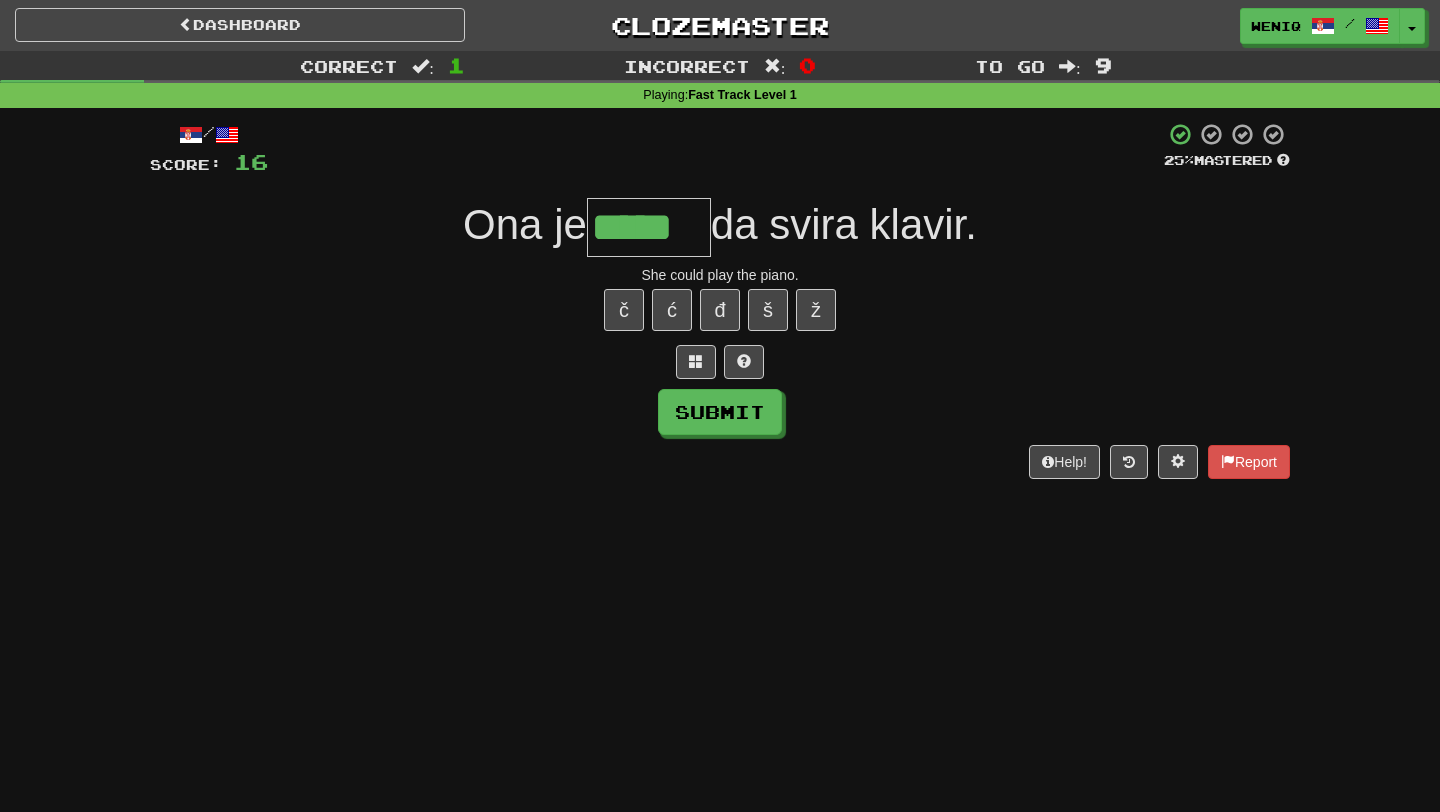type on "*****" 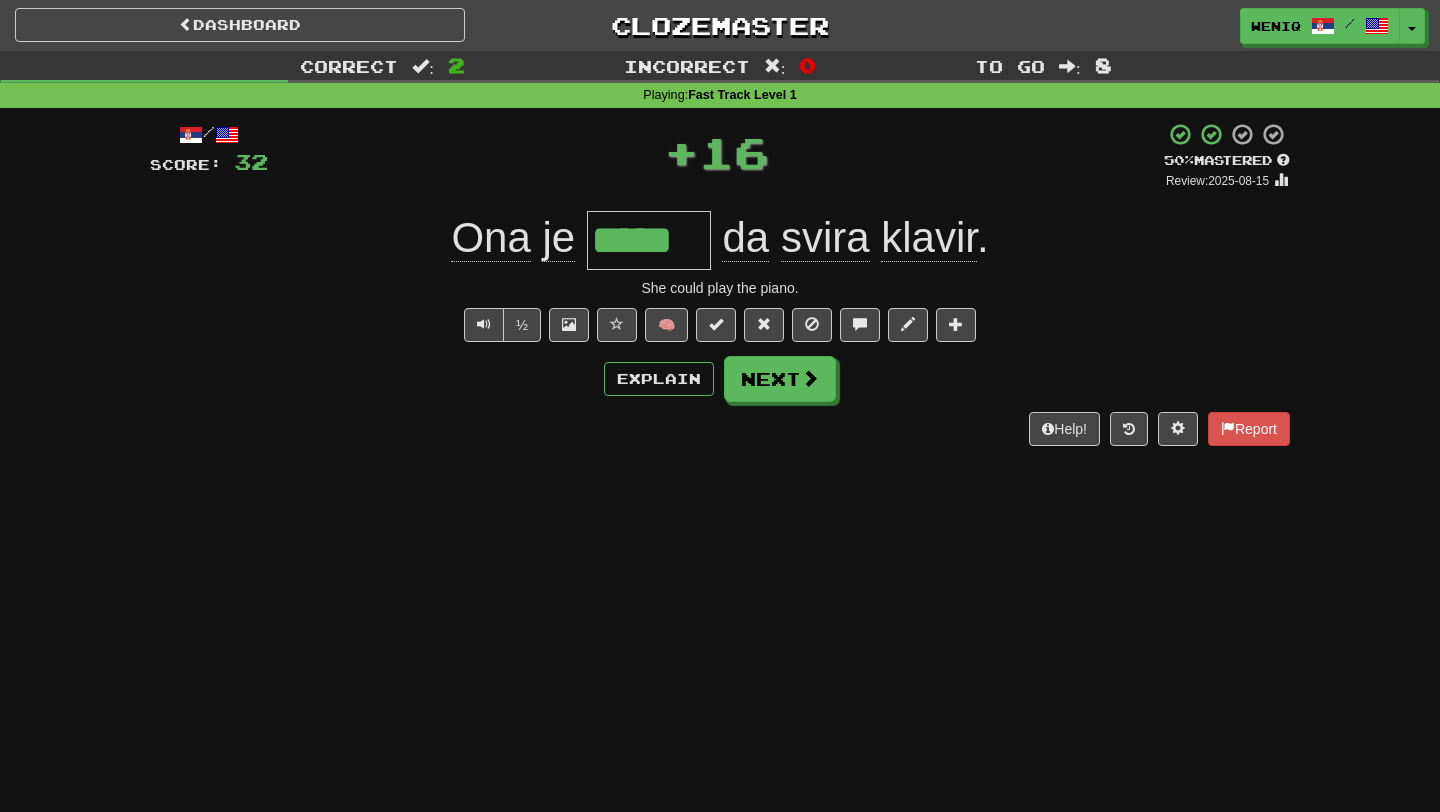 type 